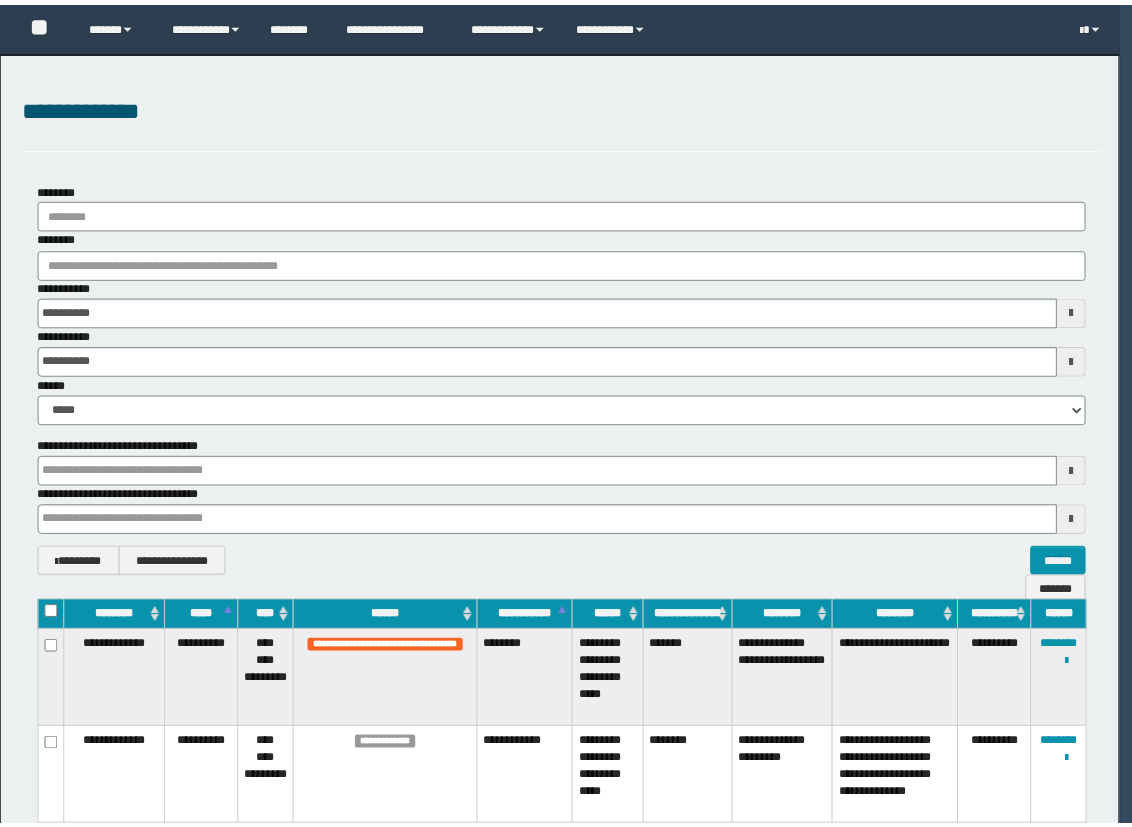 scroll, scrollTop: 0, scrollLeft: 0, axis: both 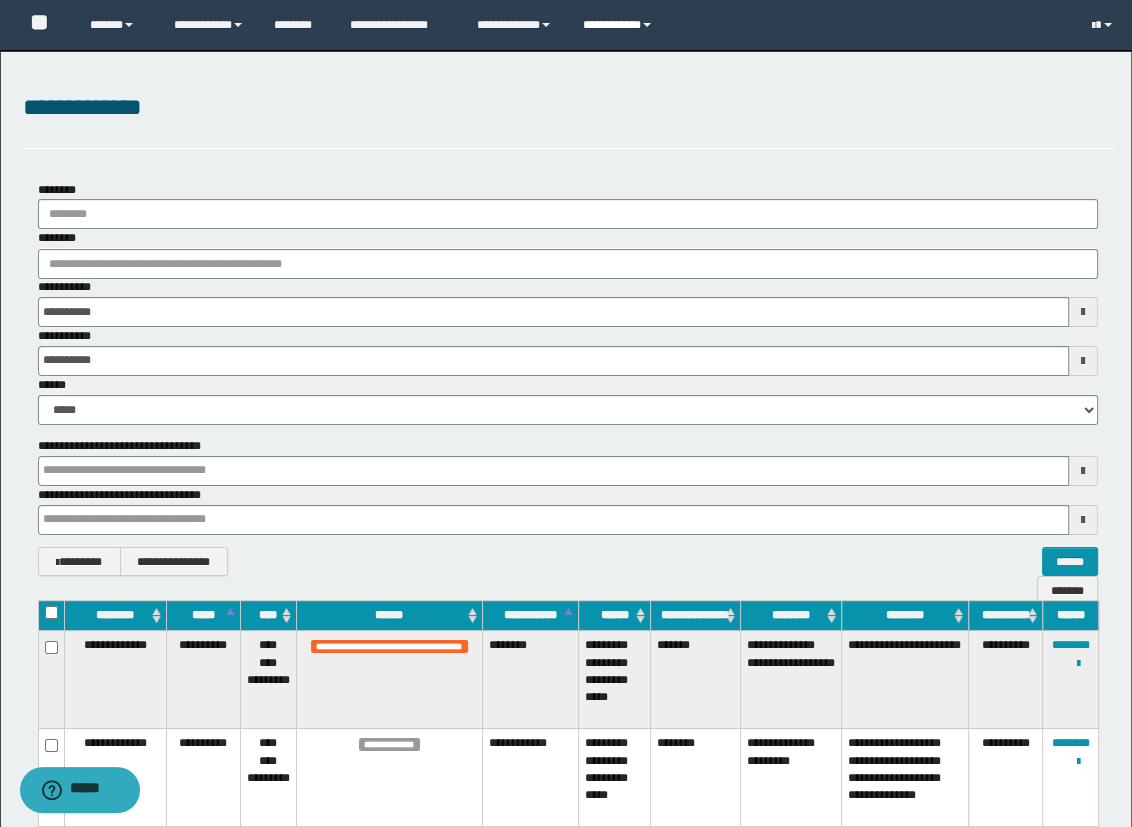 click on "**********" at bounding box center [620, 25] 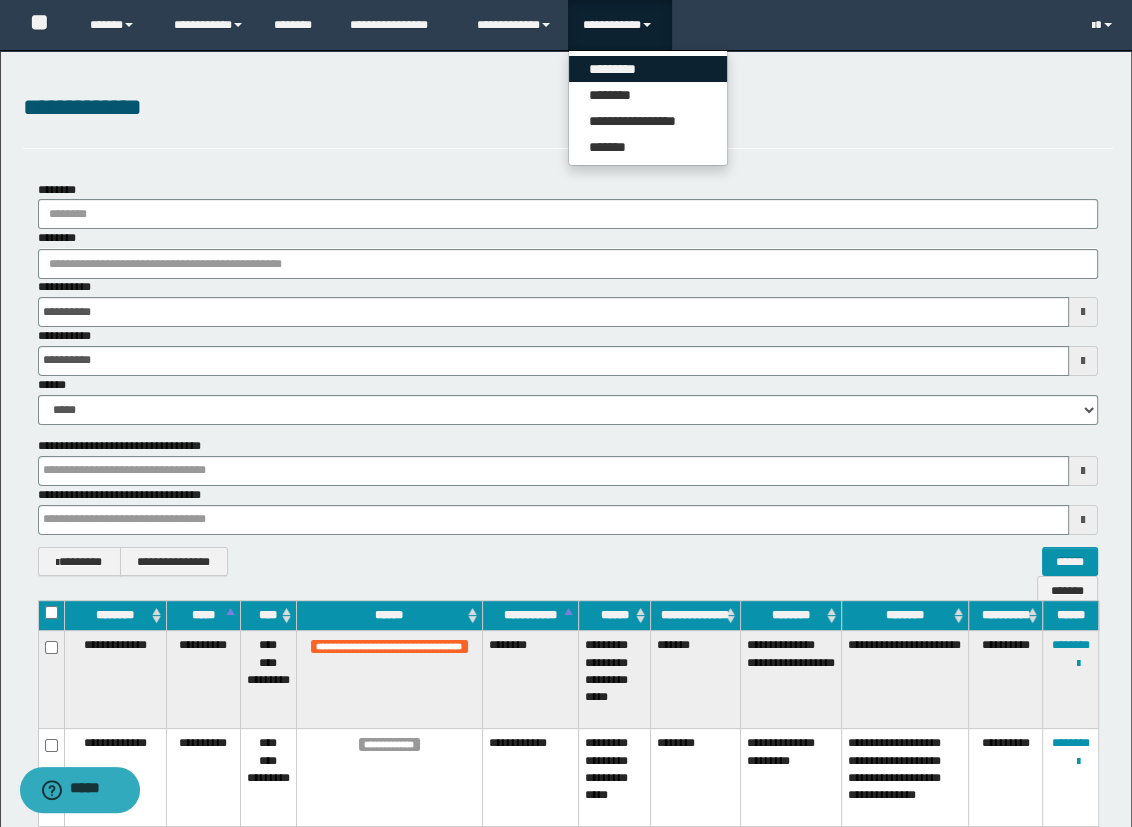 click on "*********" at bounding box center [648, 69] 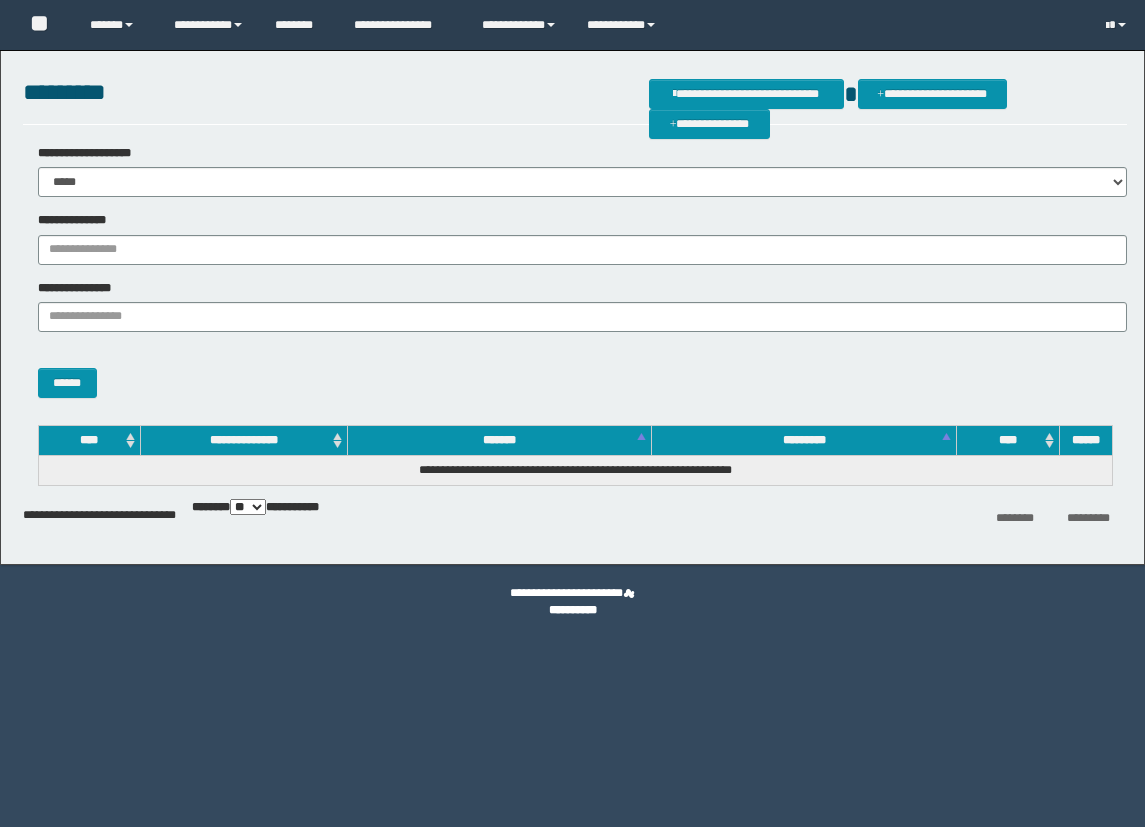 scroll, scrollTop: 0, scrollLeft: 0, axis: both 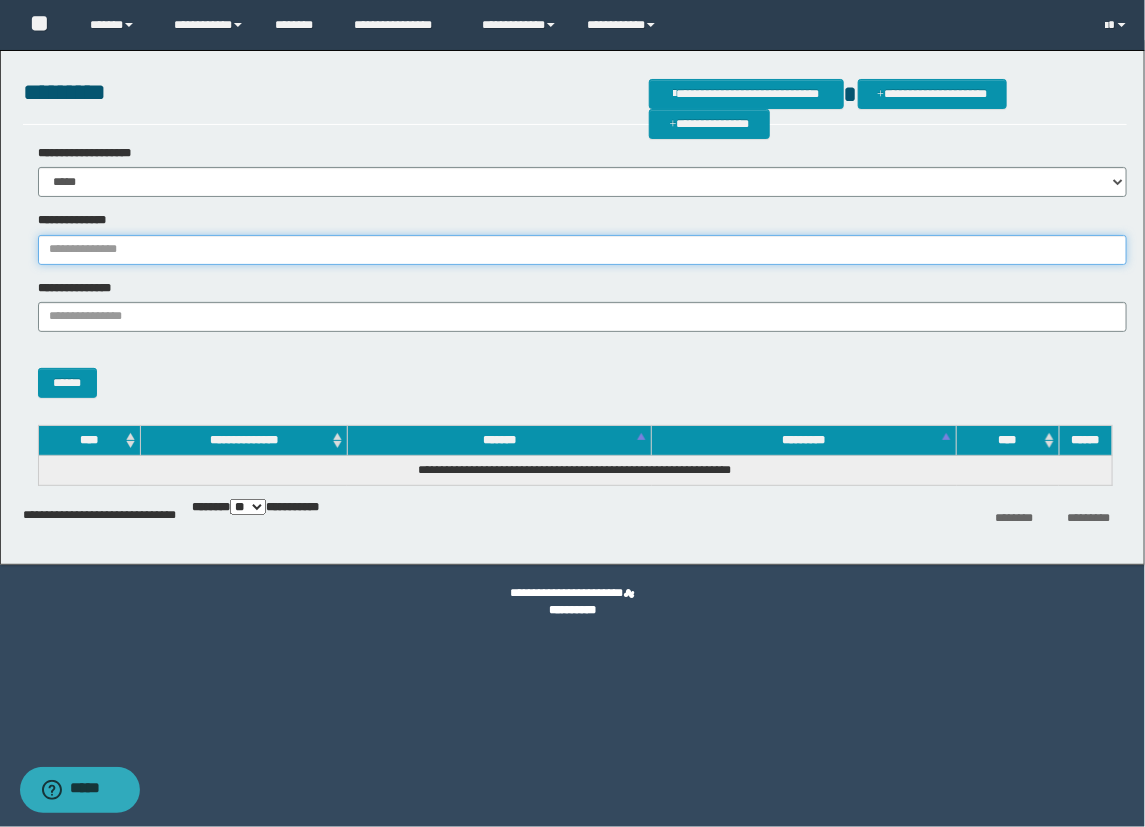 click on "**********" at bounding box center [582, 250] 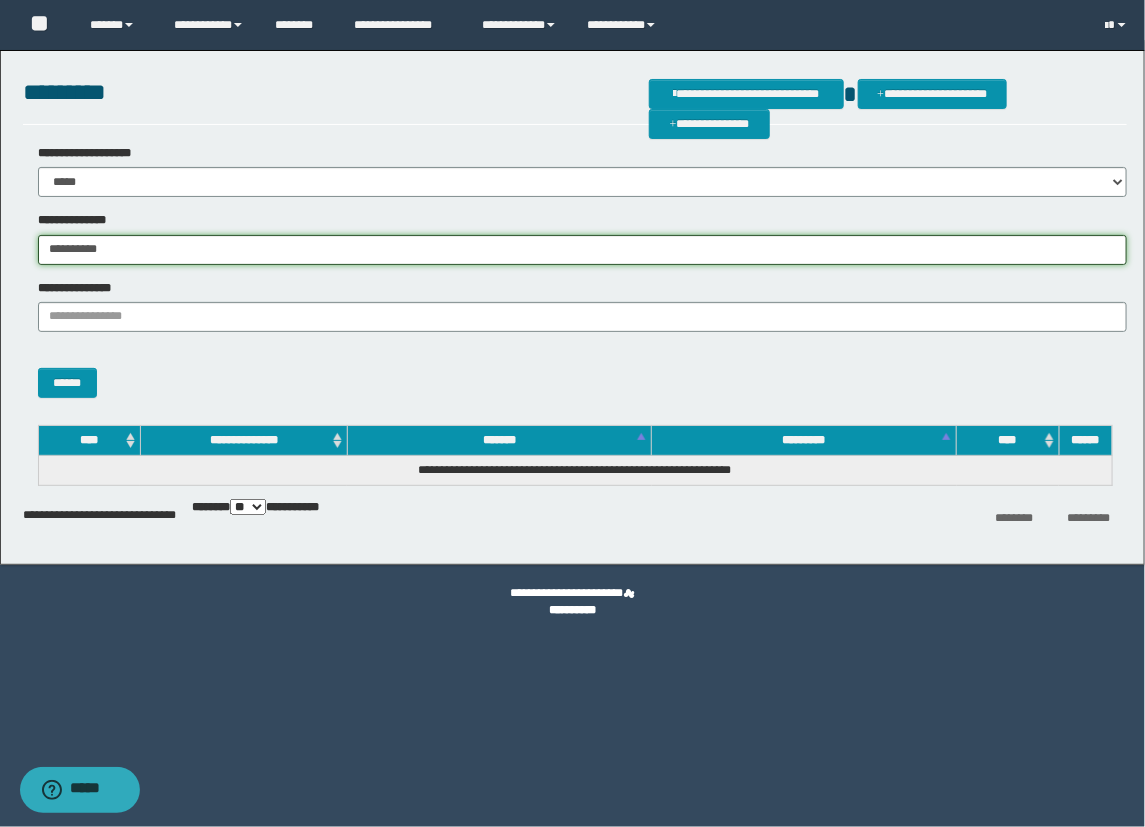 type on "**********" 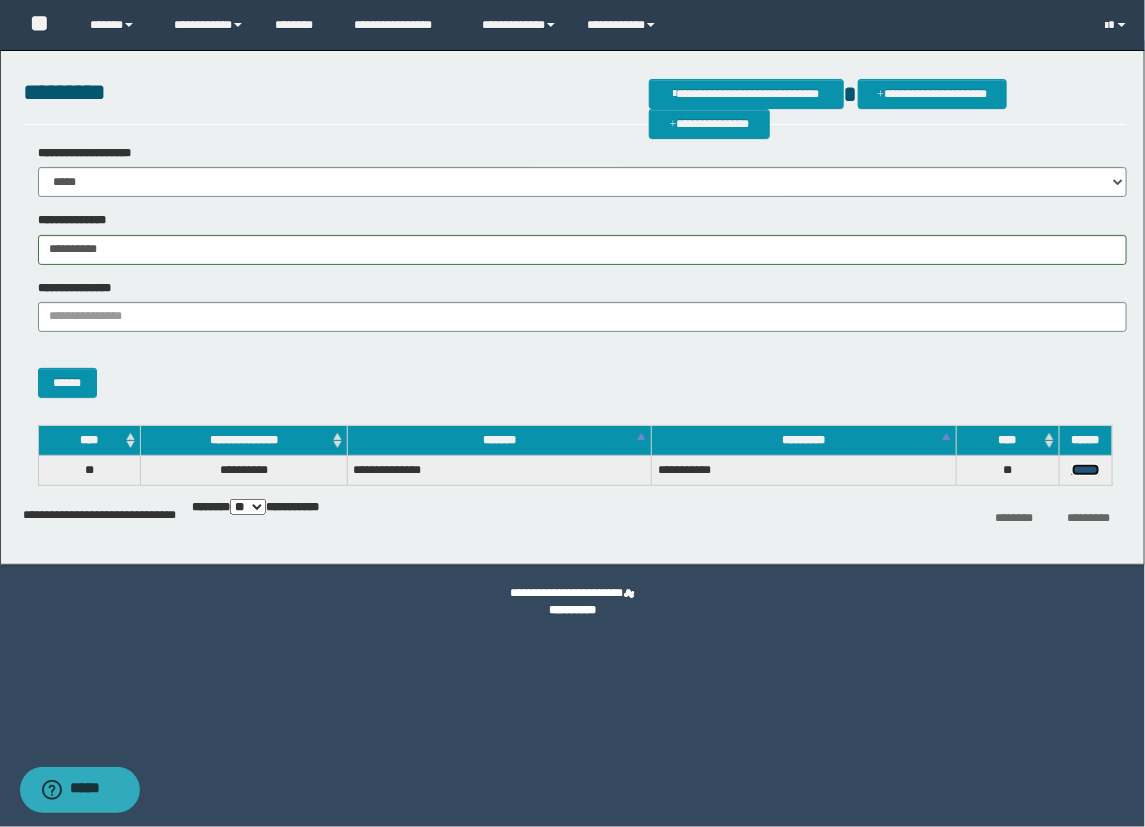 click on "******" at bounding box center (1086, 470) 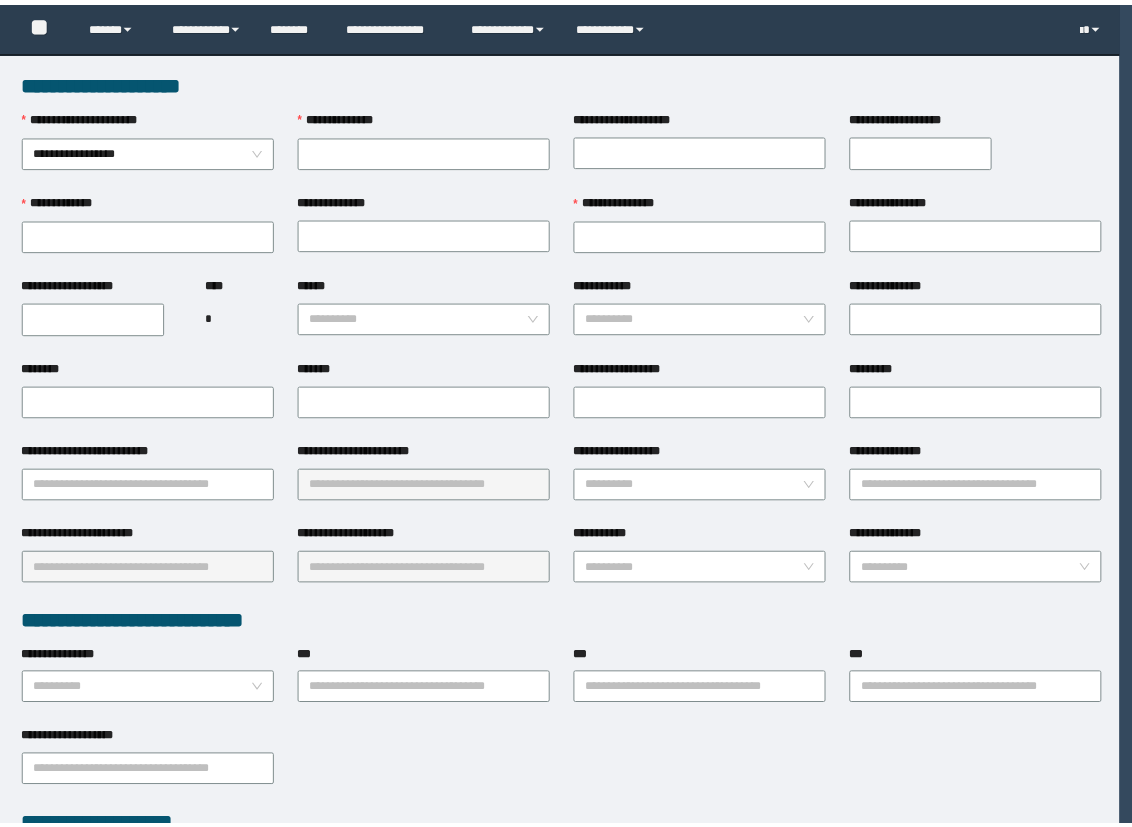 scroll, scrollTop: 0, scrollLeft: 0, axis: both 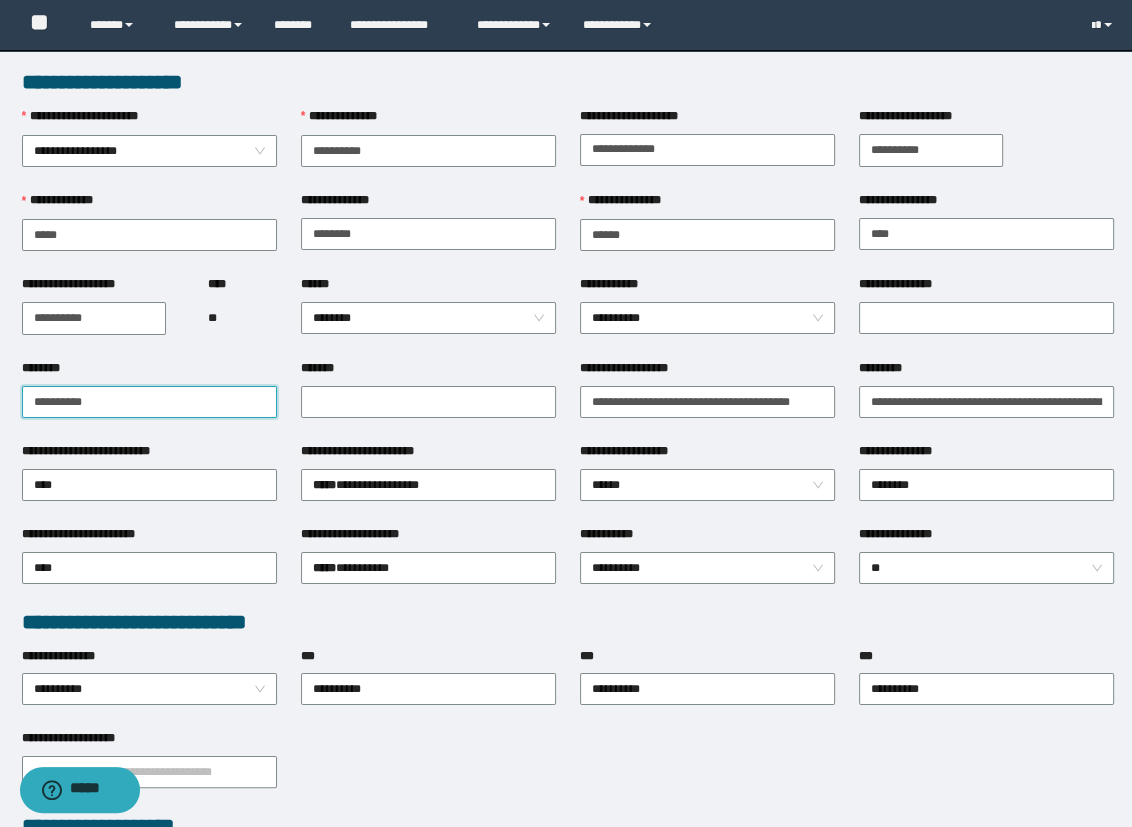 click on "********" at bounding box center [149, 402] 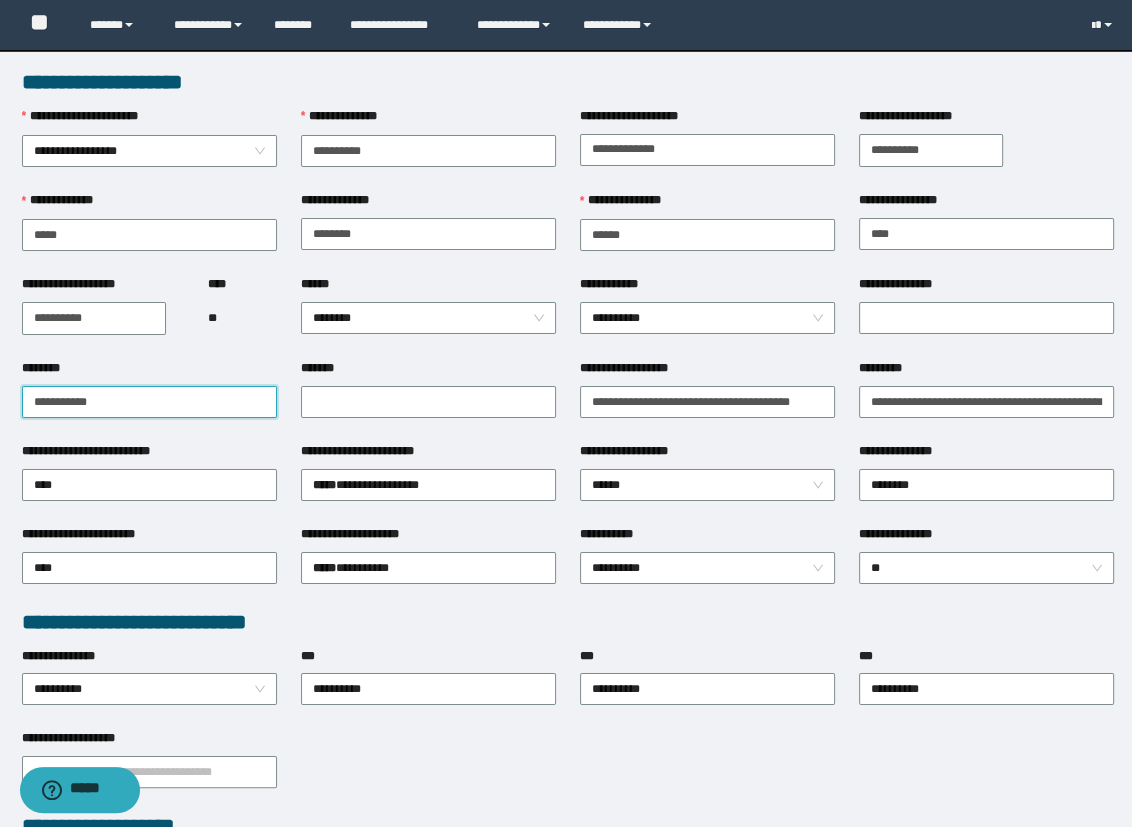 paste on "**********" 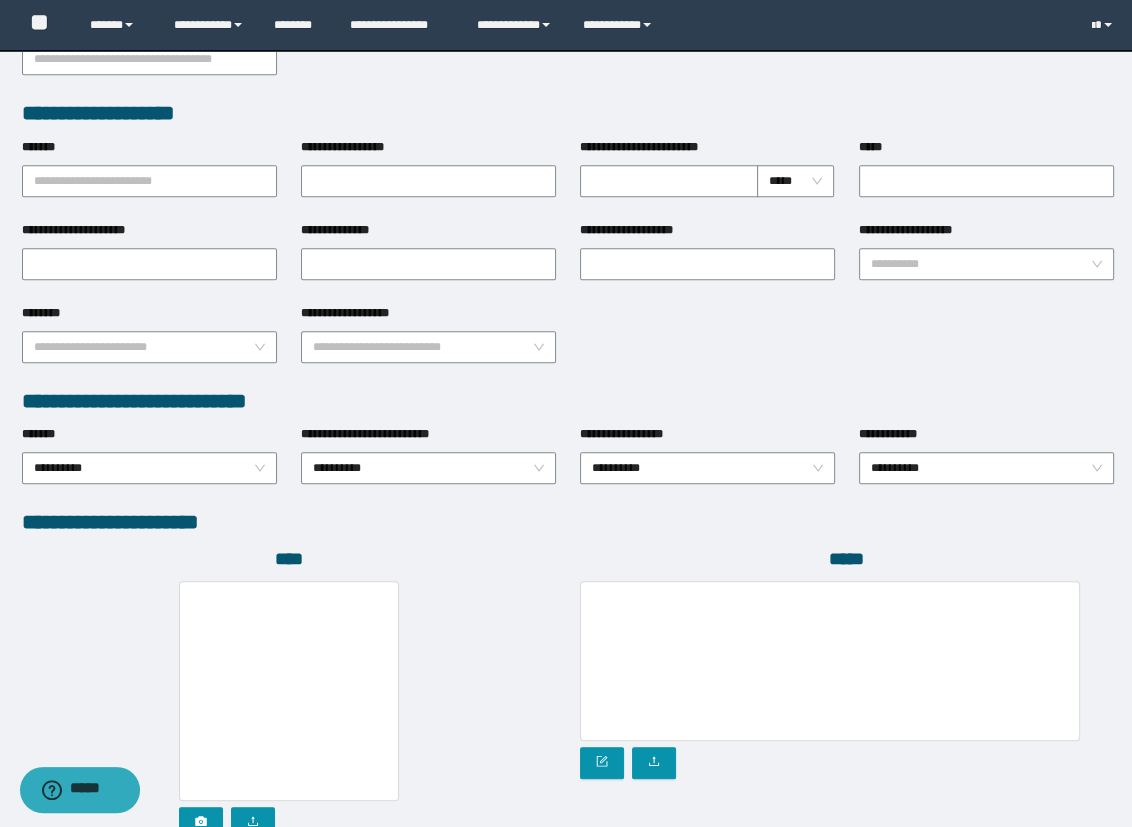 scroll, scrollTop: 874, scrollLeft: 0, axis: vertical 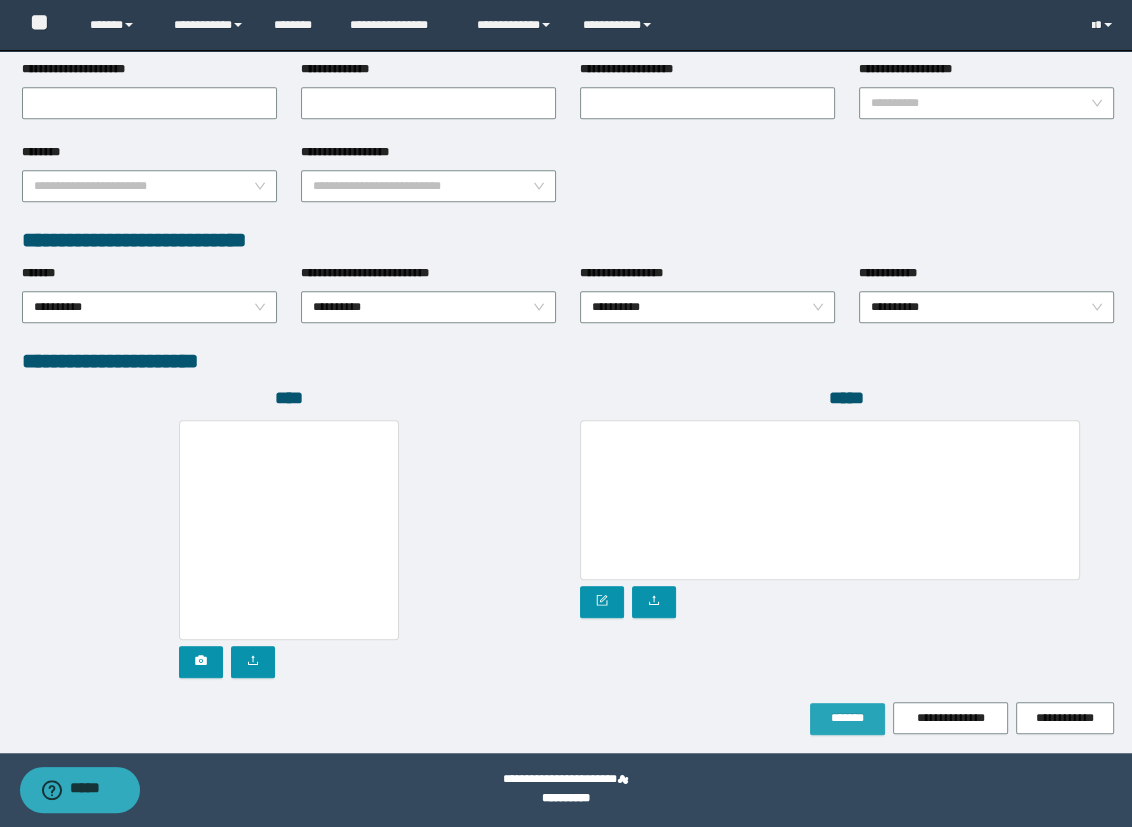 type on "**********" 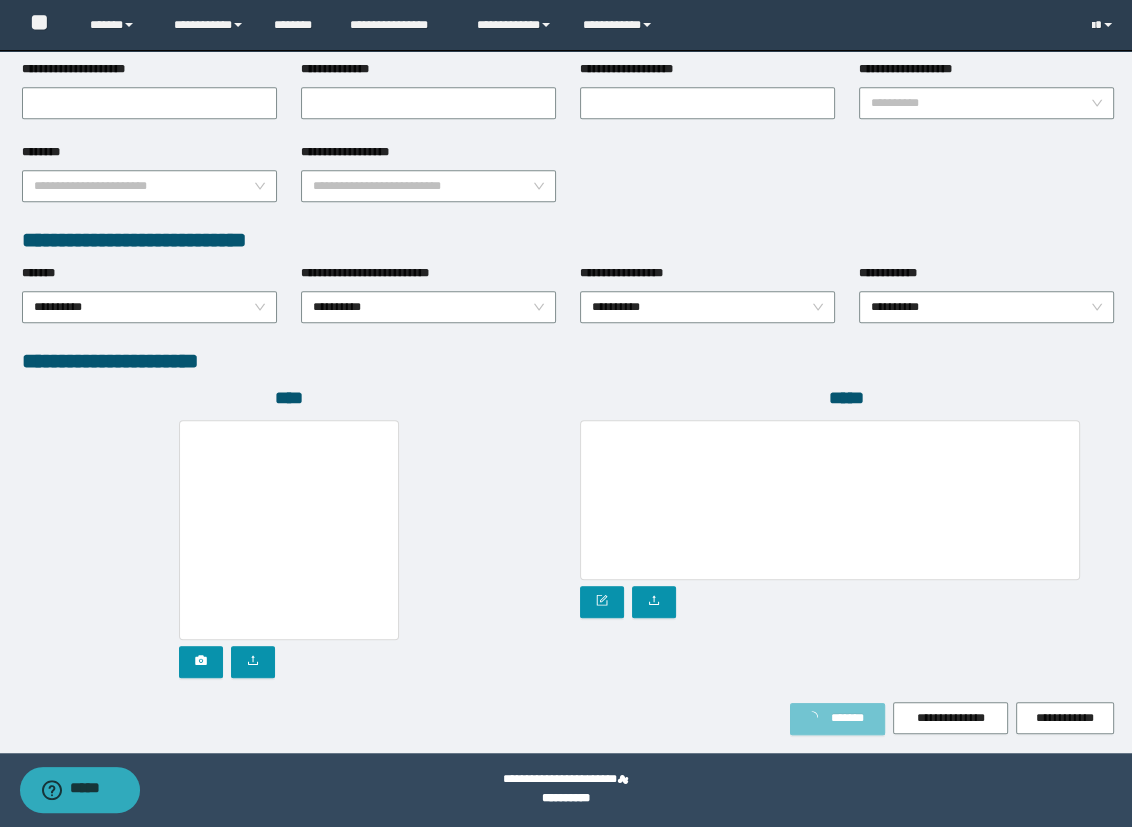 scroll, scrollTop: 926, scrollLeft: 0, axis: vertical 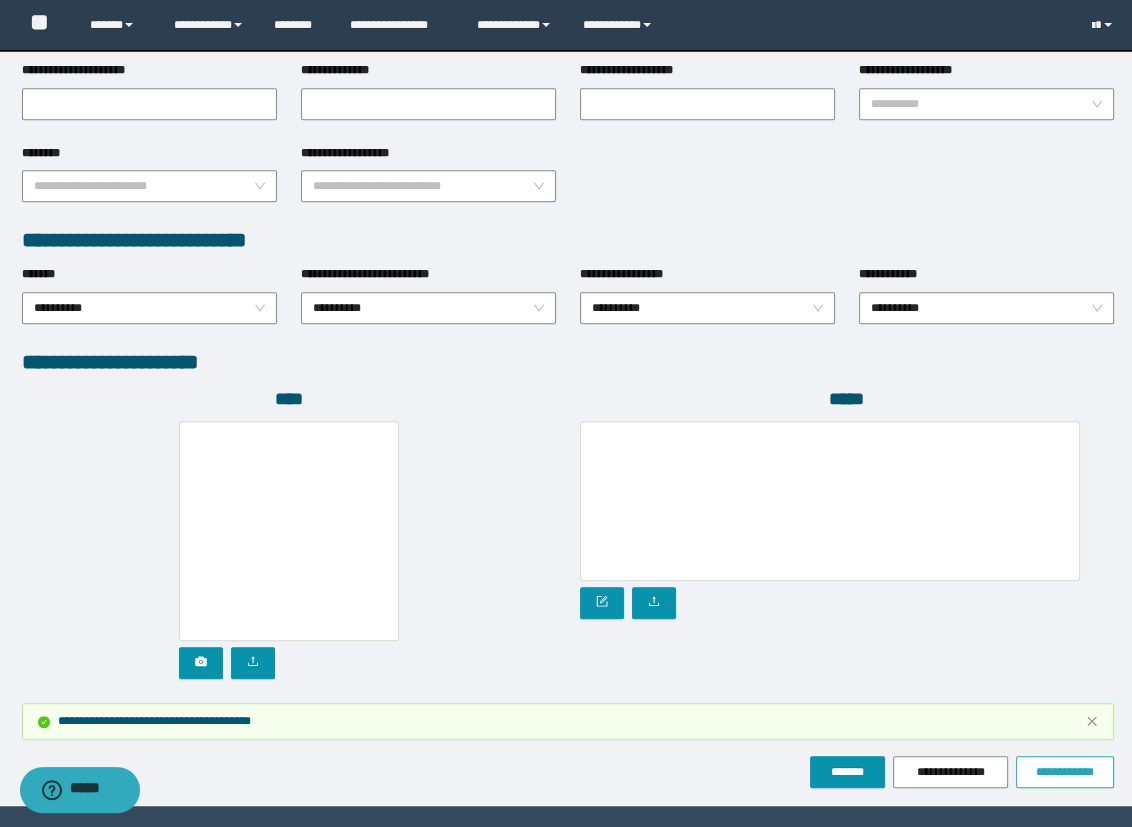 click on "**********" at bounding box center (1065, 772) 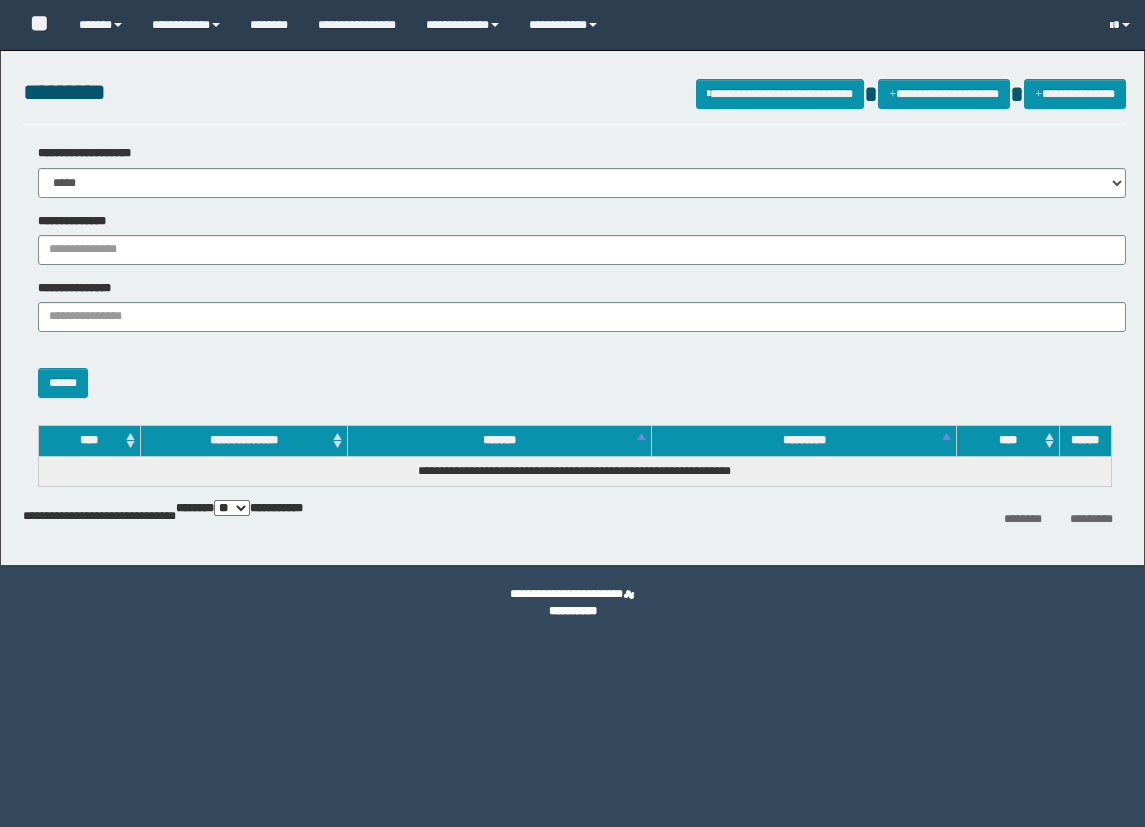 scroll, scrollTop: 0, scrollLeft: 0, axis: both 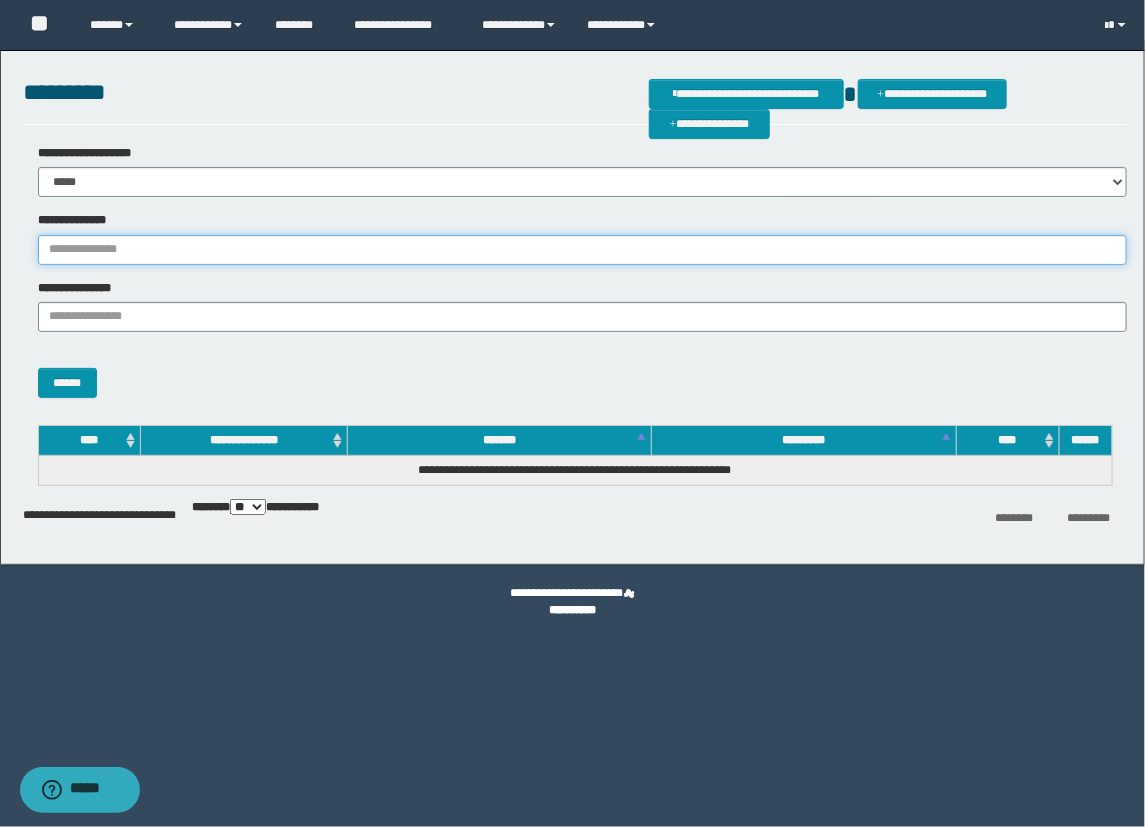 click on "**********" at bounding box center (582, 250) 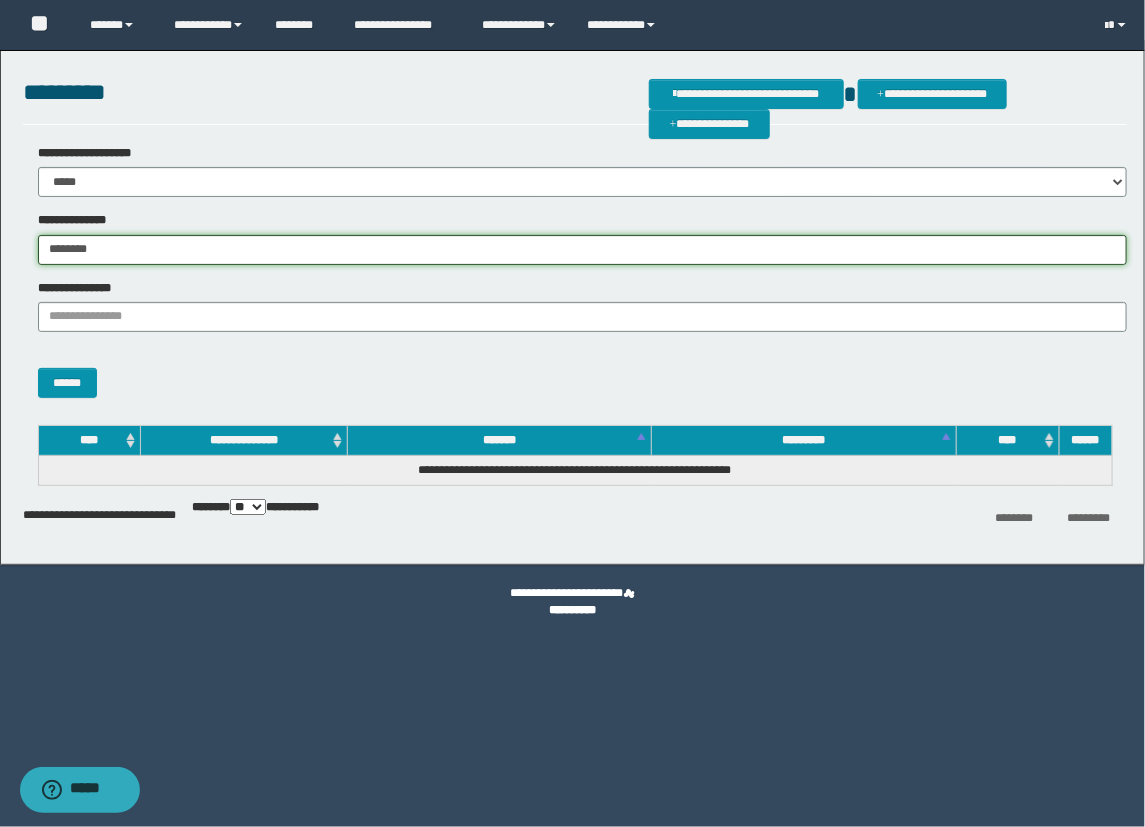 type on "********" 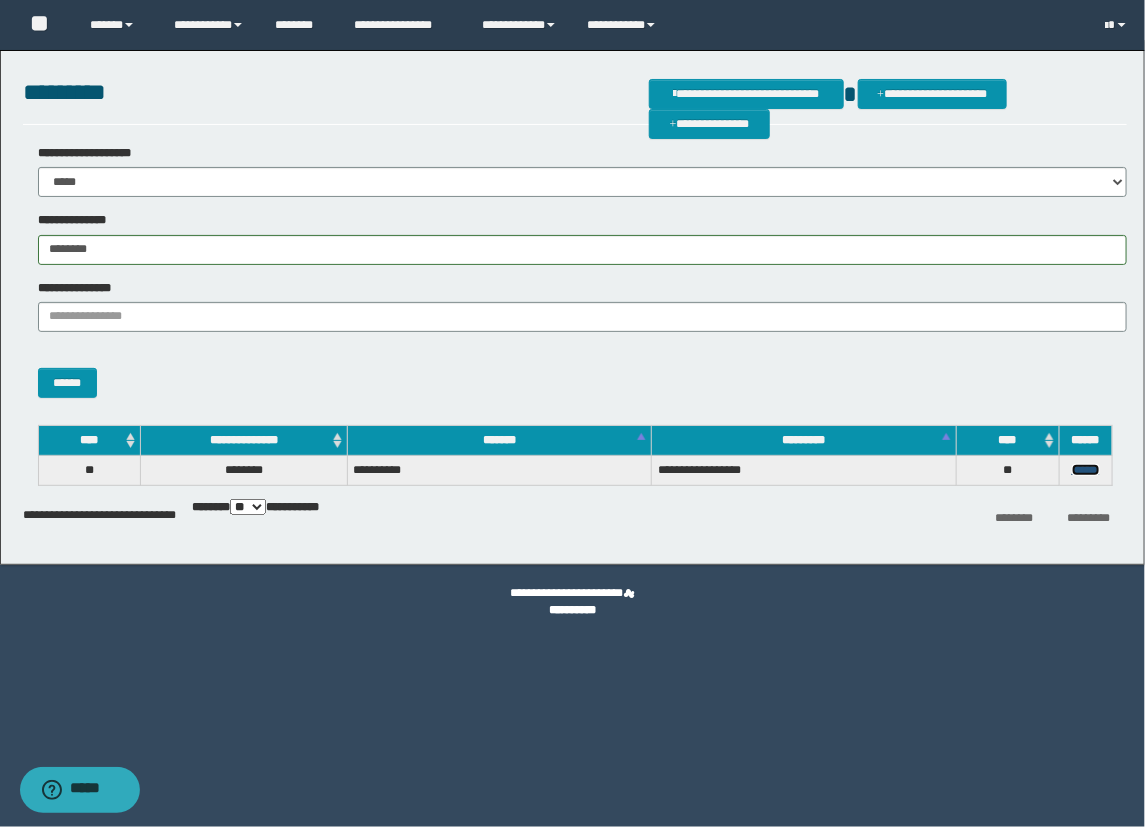 click on "******" at bounding box center [1086, 470] 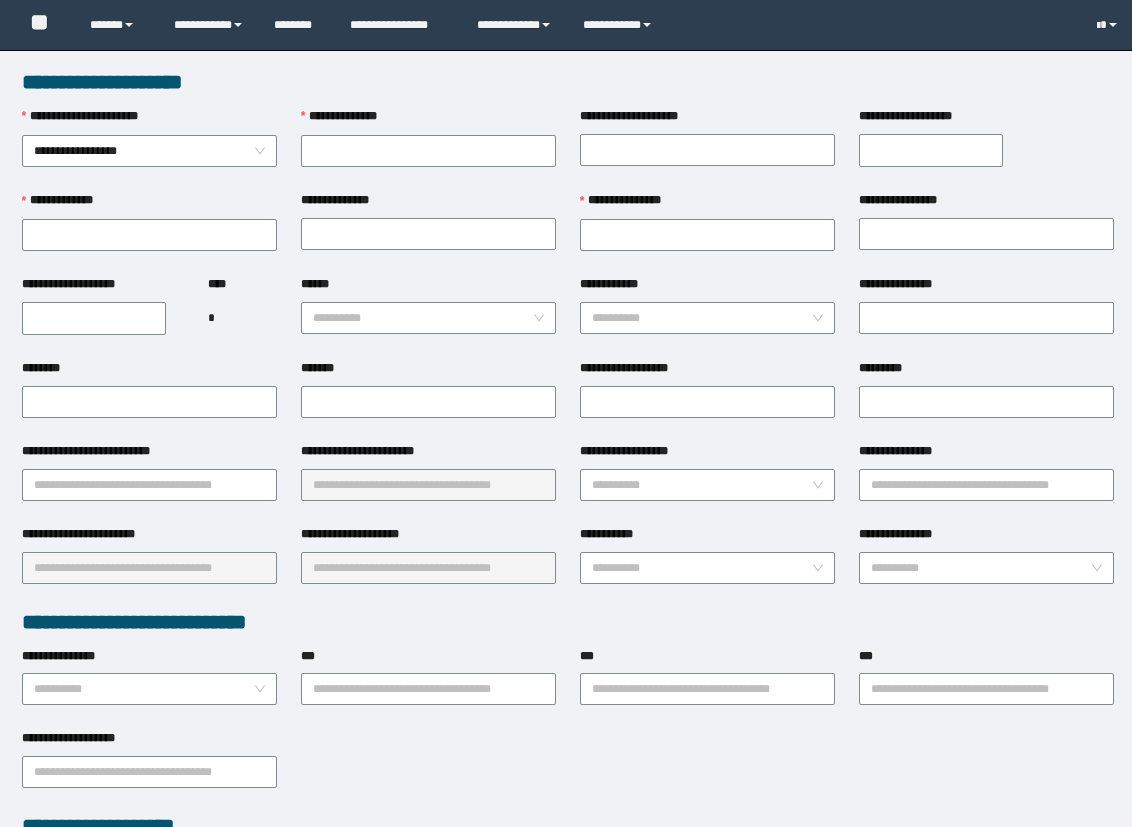 scroll, scrollTop: 0, scrollLeft: 0, axis: both 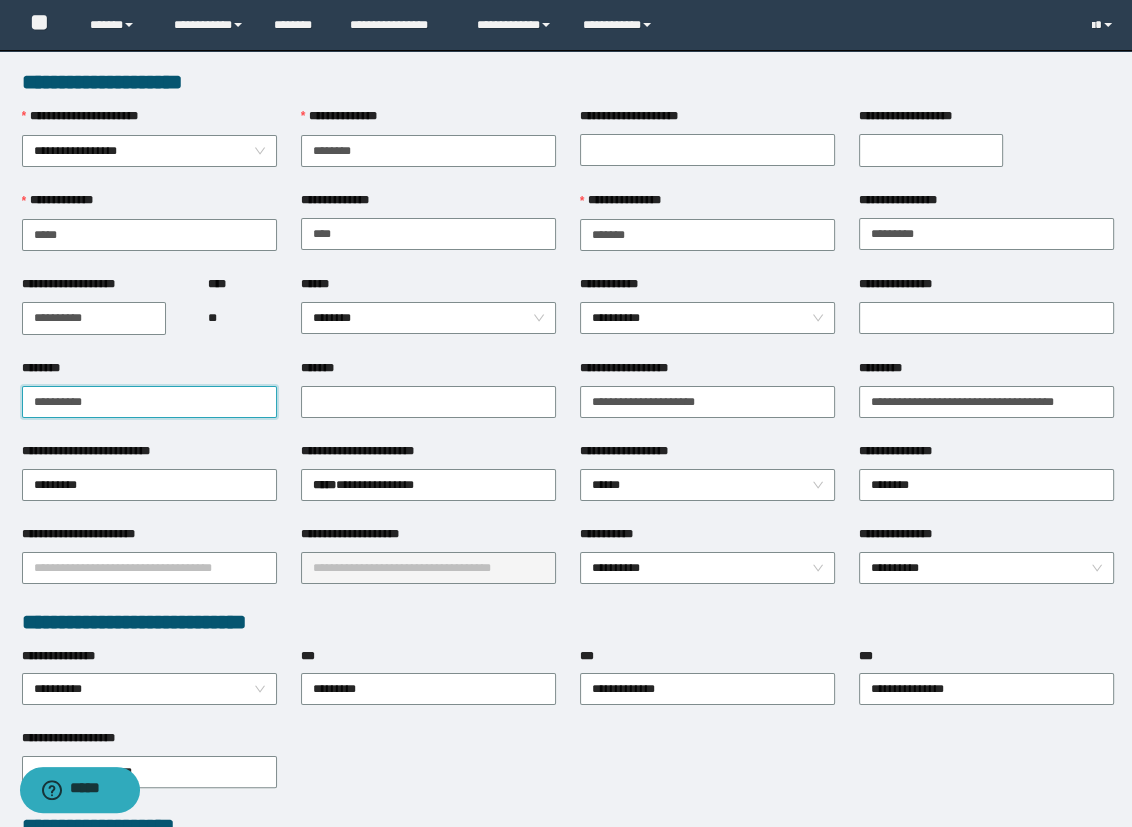 click on "********" at bounding box center (149, 402) 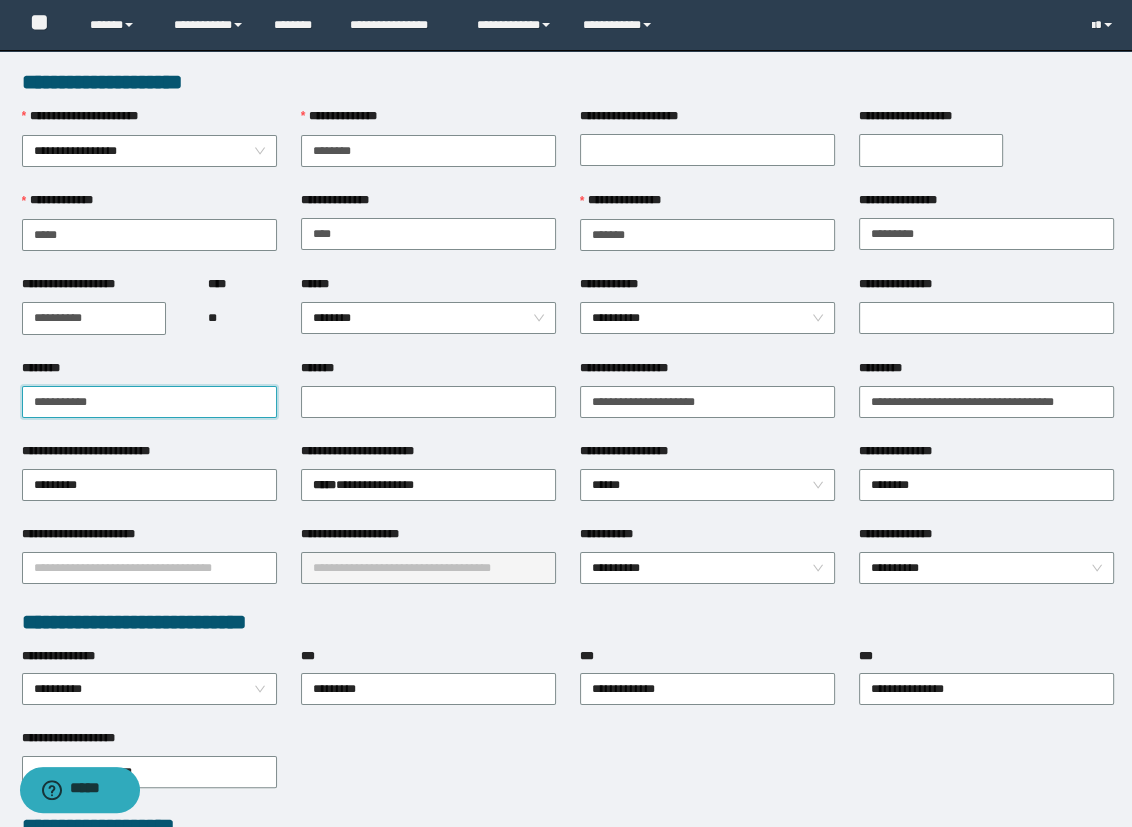 paste on "**********" 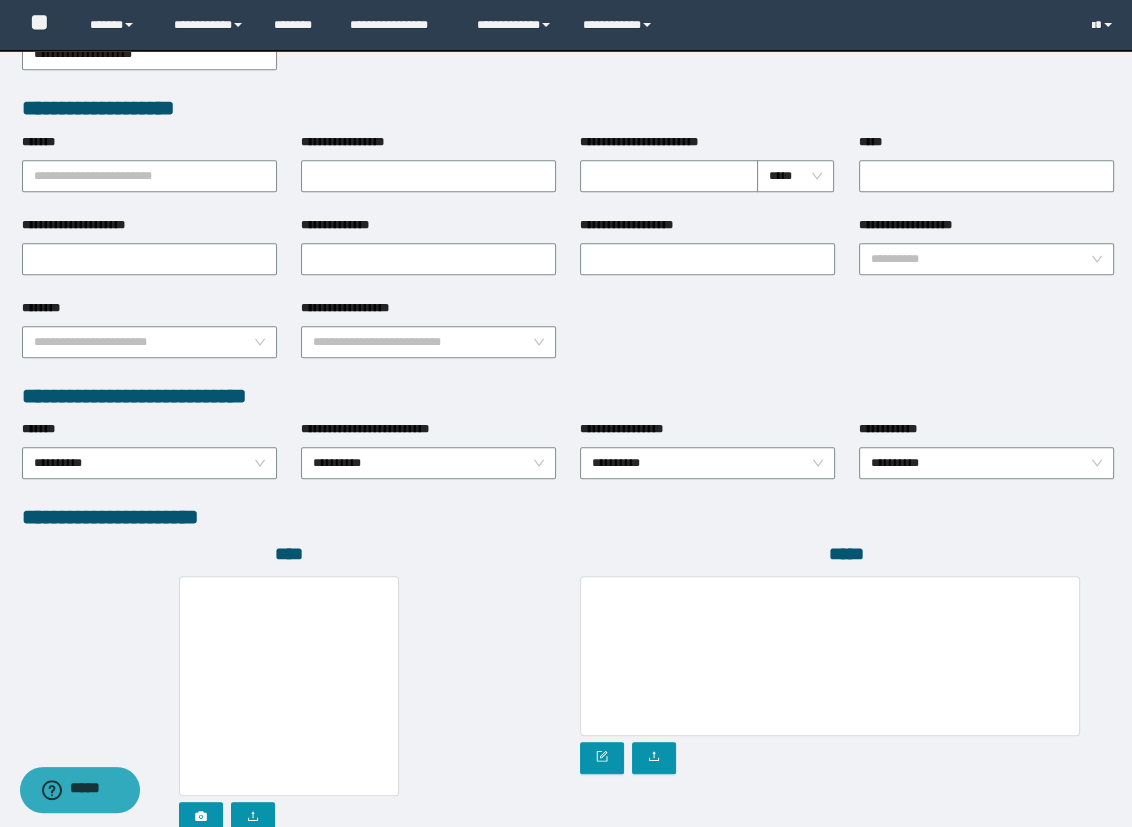 scroll, scrollTop: 874, scrollLeft: 0, axis: vertical 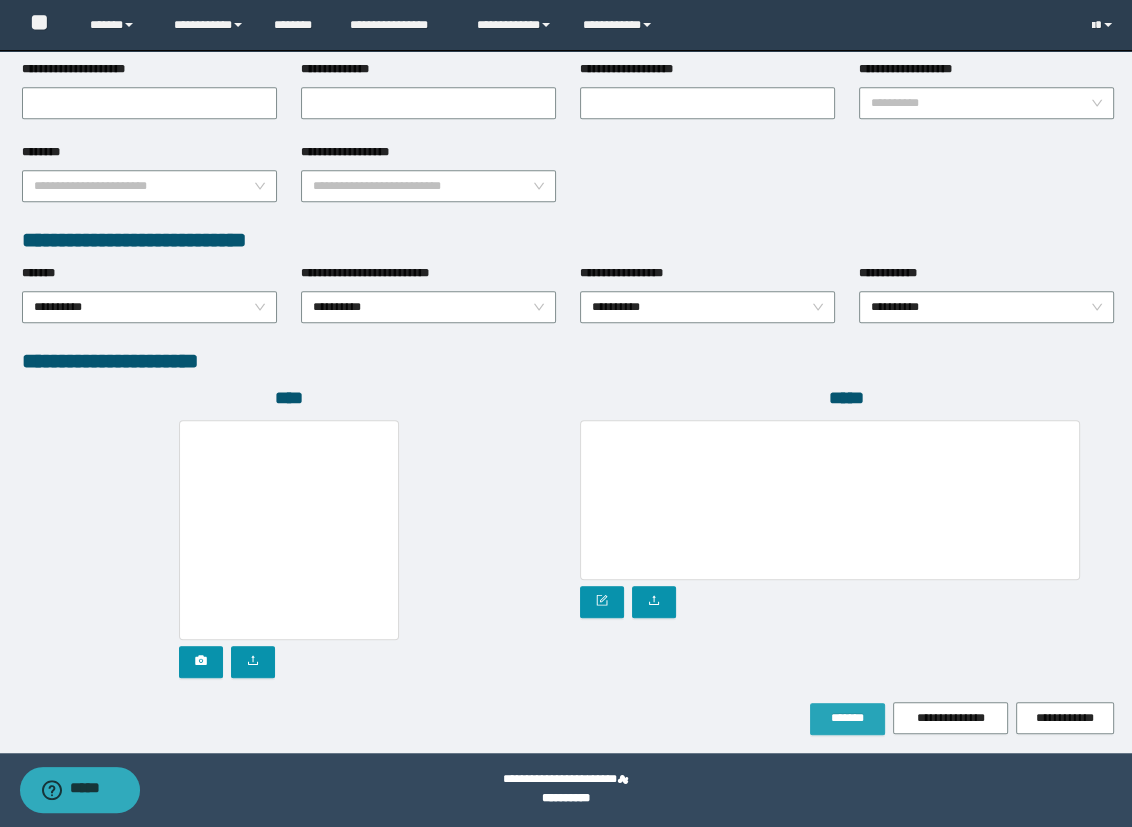 type on "**********" 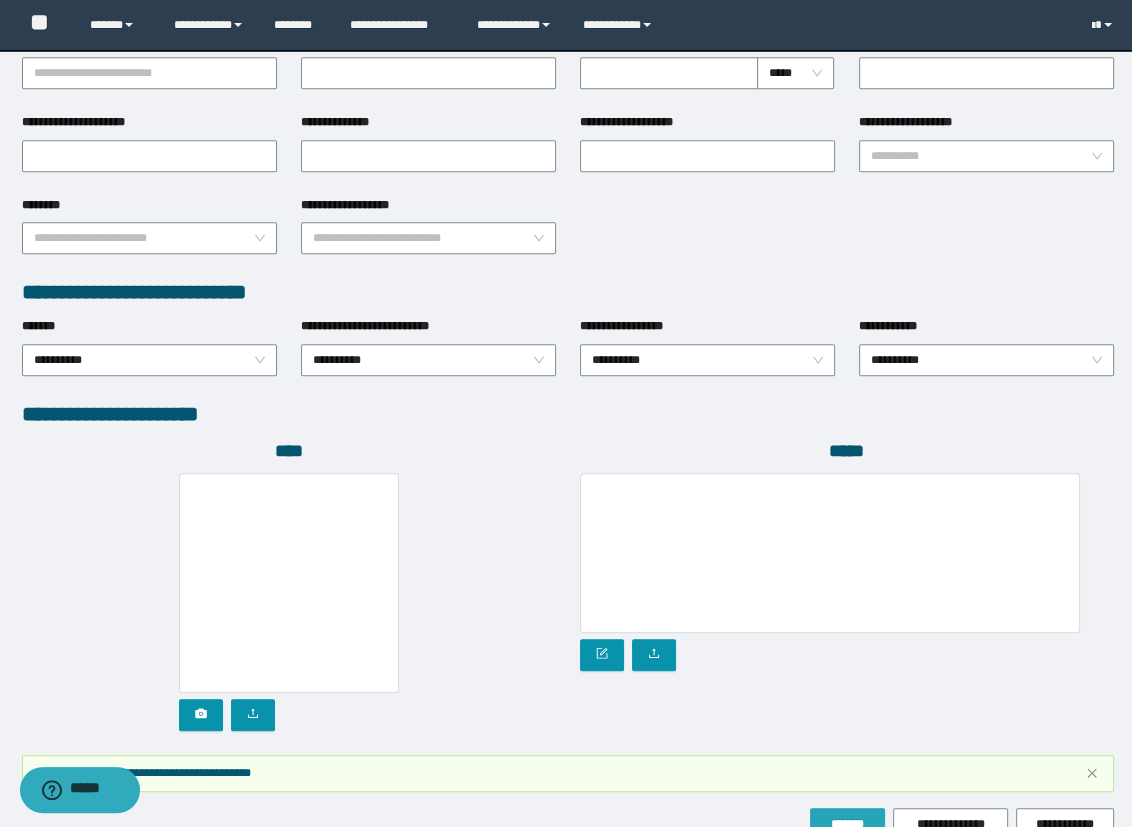 scroll, scrollTop: 926, scrollLeft: 0, axis: vertical 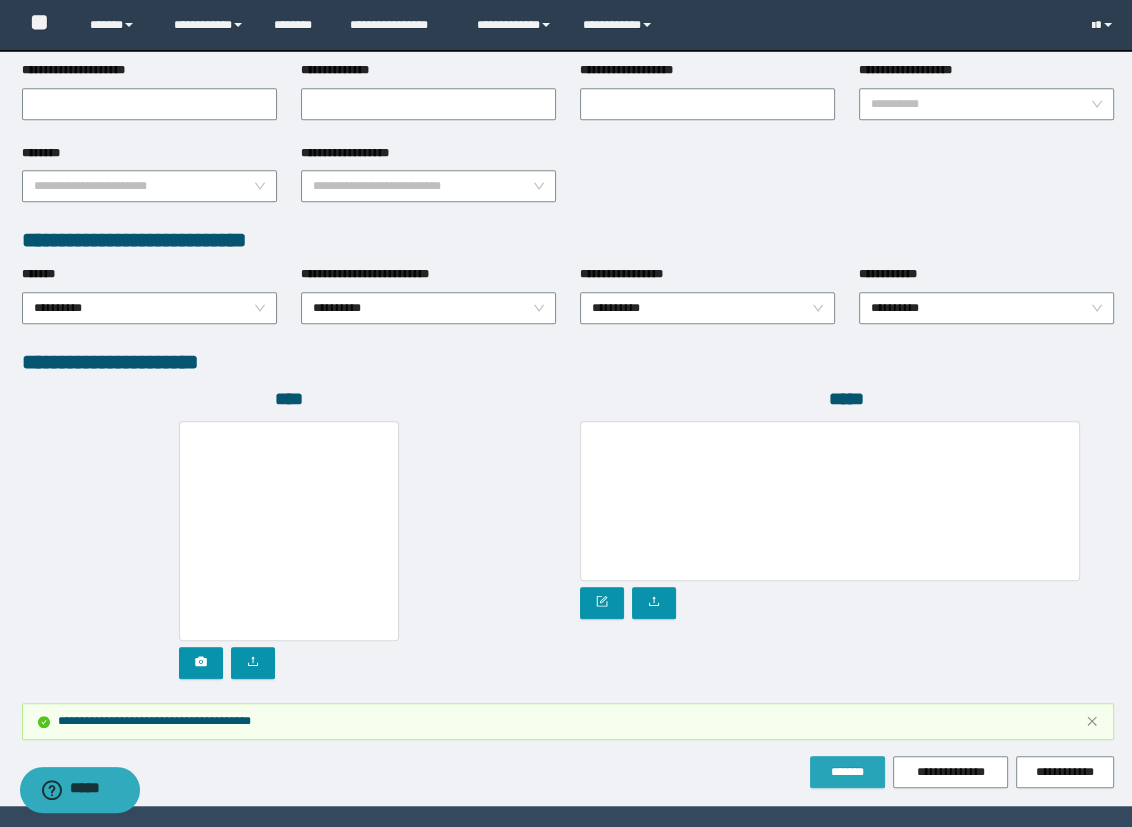 click on "*******" at bounding box center [847, 772] 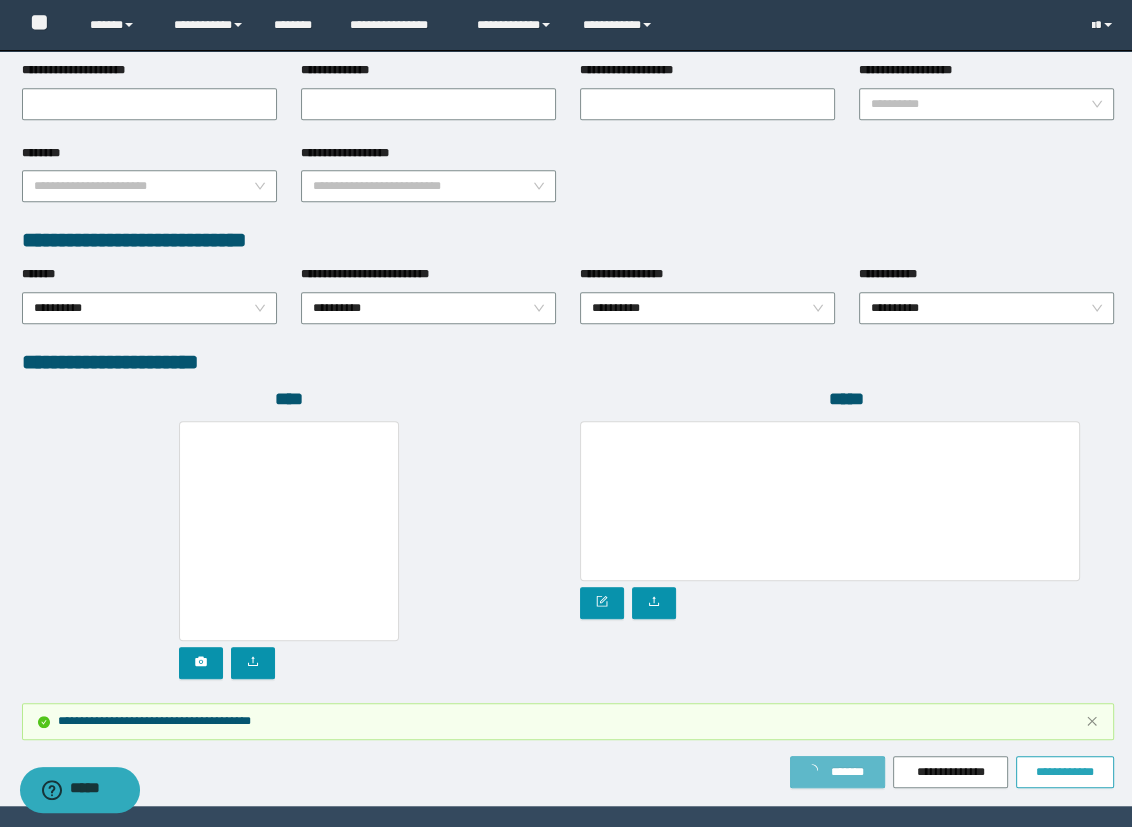 click on "**********" at bounding box center [1065, 772] 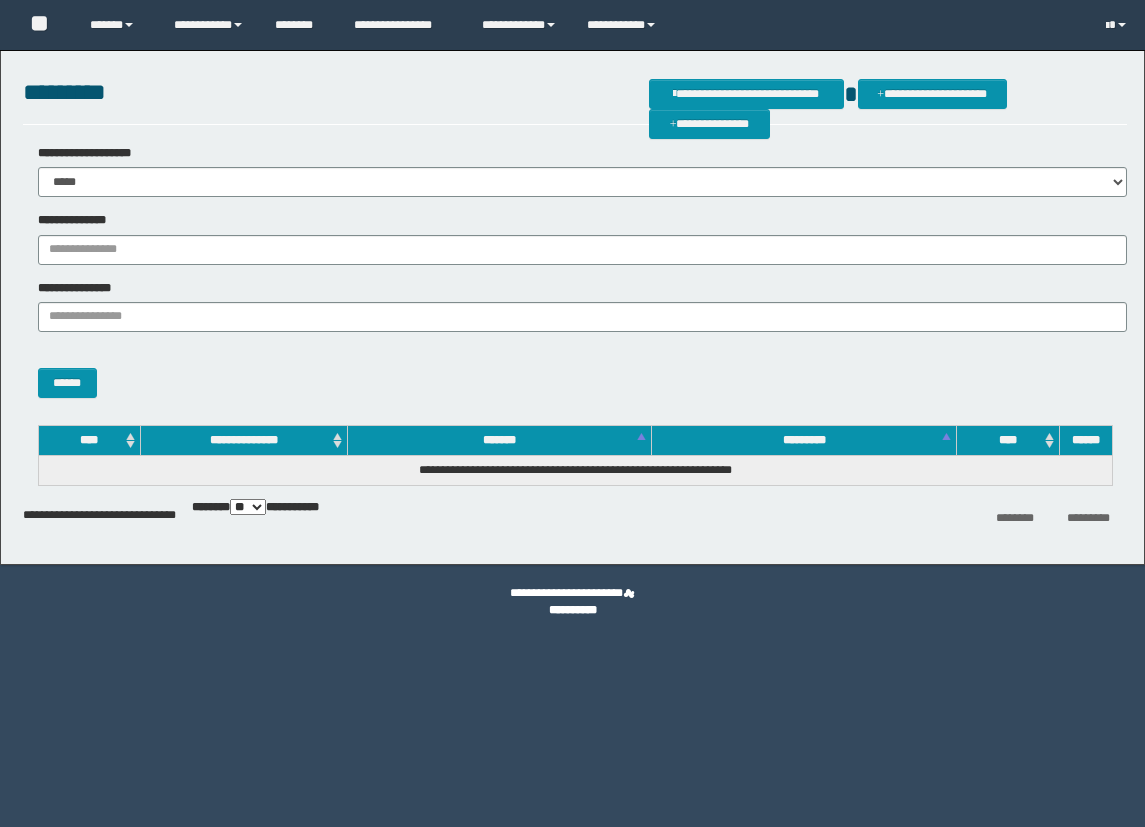 scroll, scrollTop: 0, scrollLeft: 0, axis: both 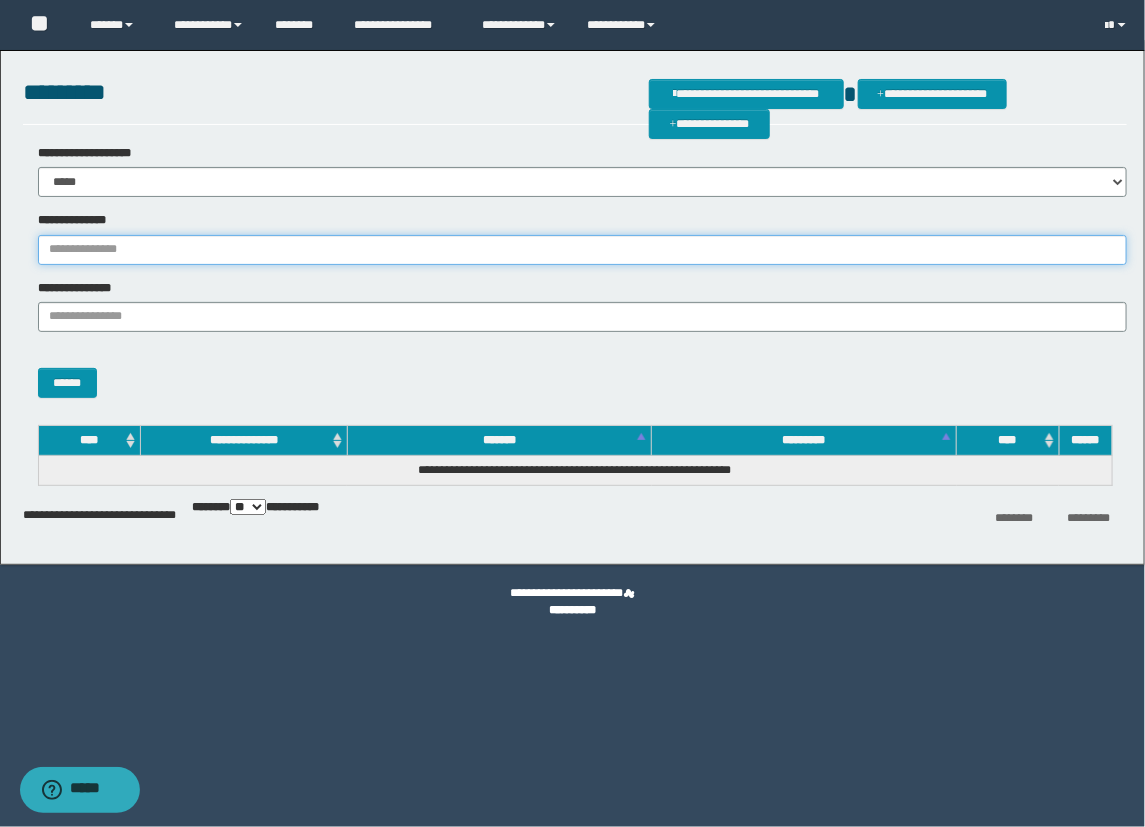 click on "**********" at bounding box center (582, 250) 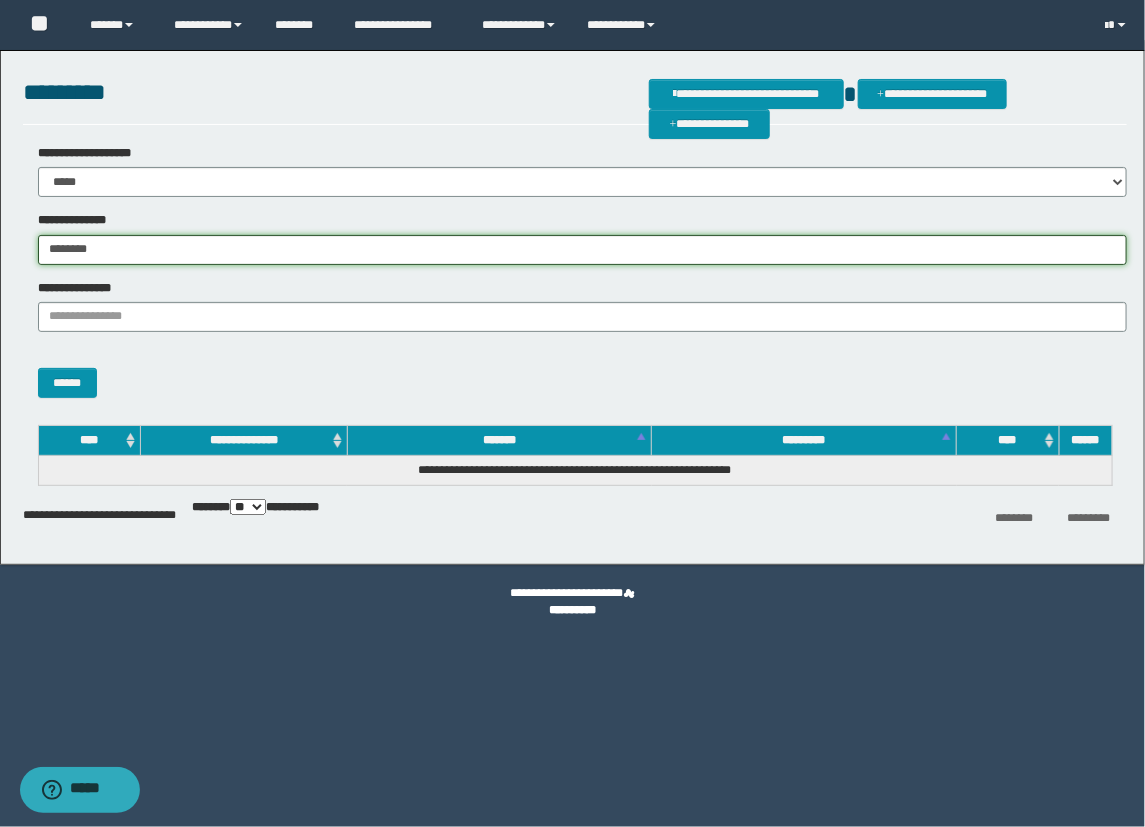 type on "********" 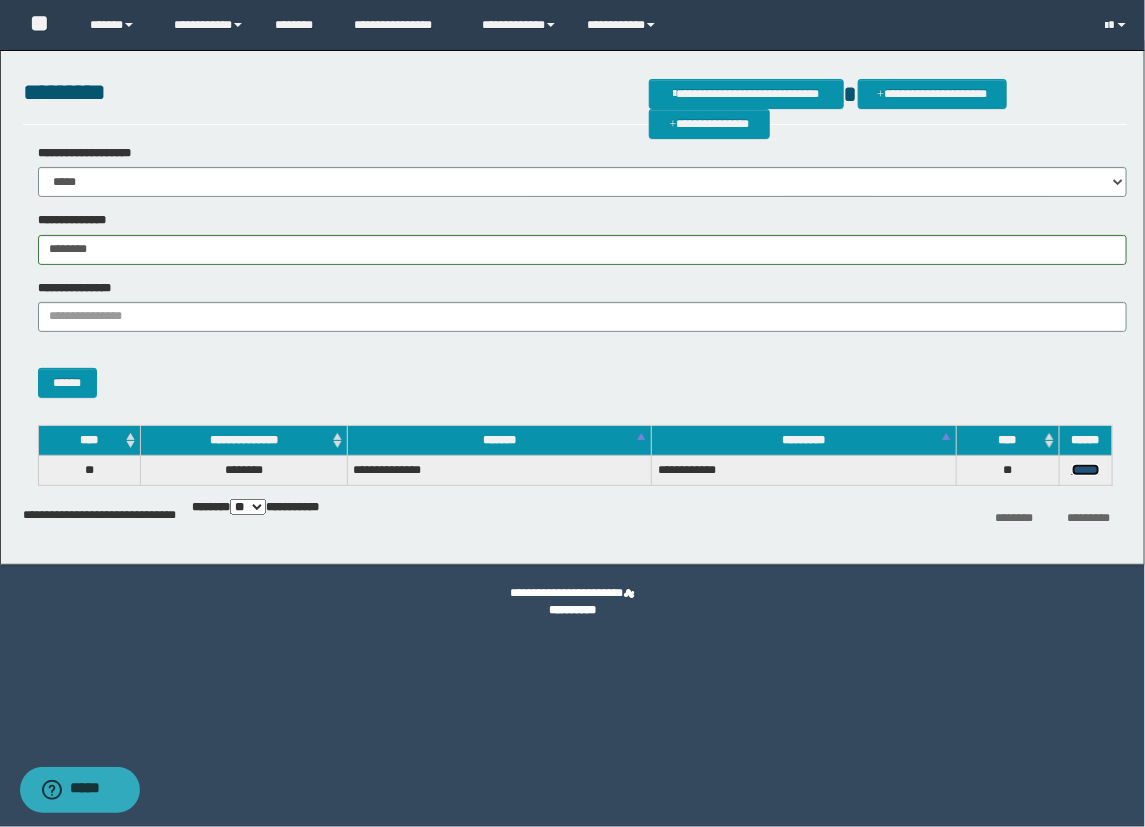 click on "******" at bounding box center (1086, 470) 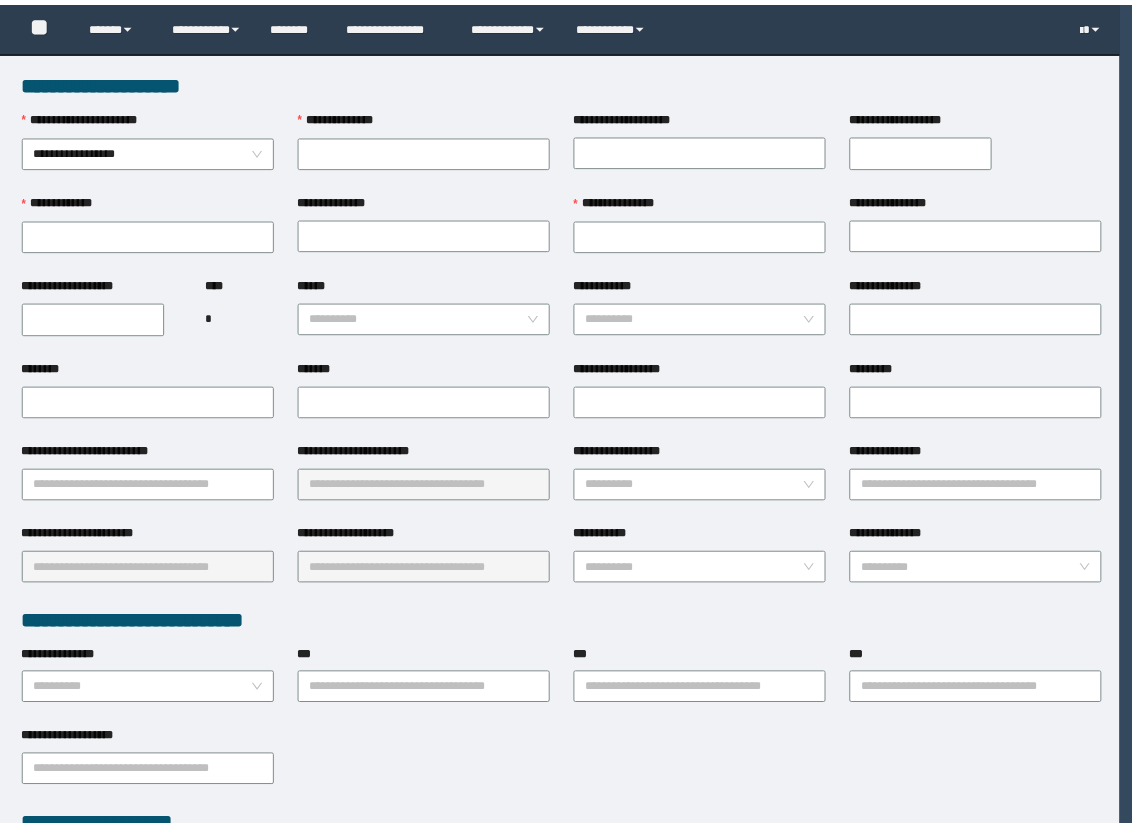 scroll, scrollTop: 0, scrollLeft: 0, axis: both 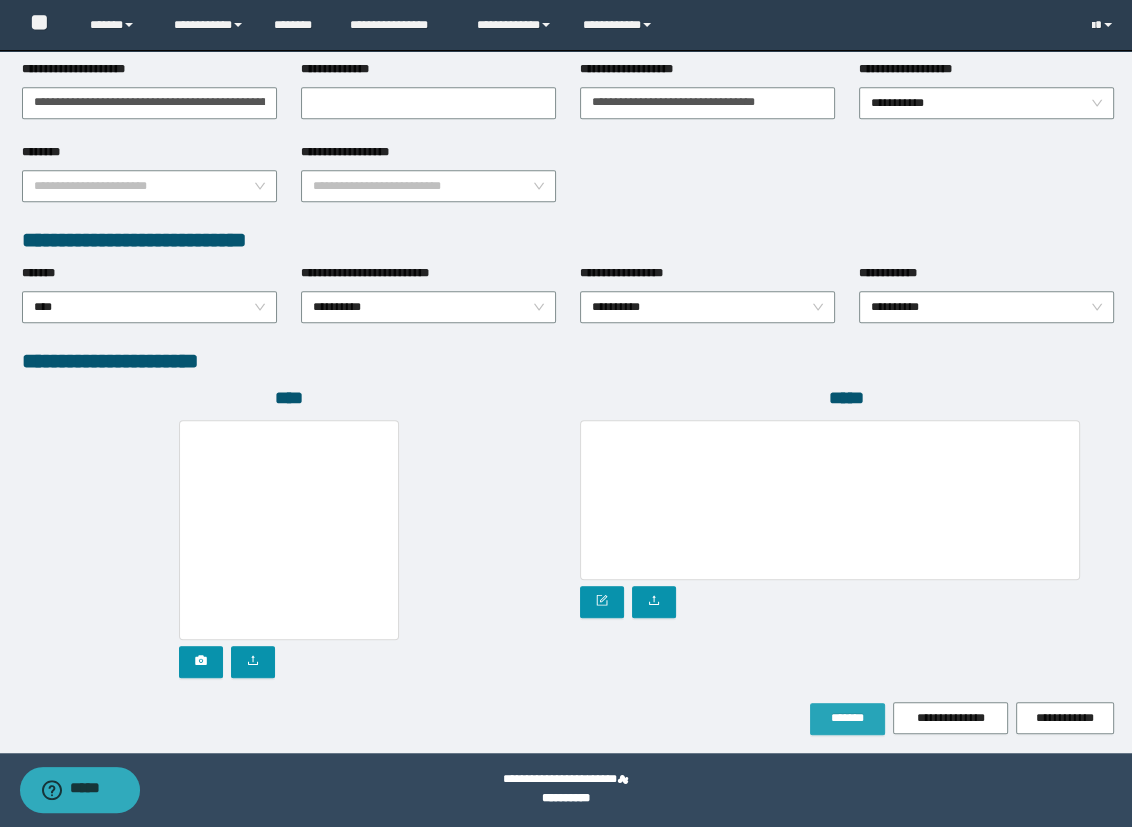 click on "*******" at bounding box center [847, 718] 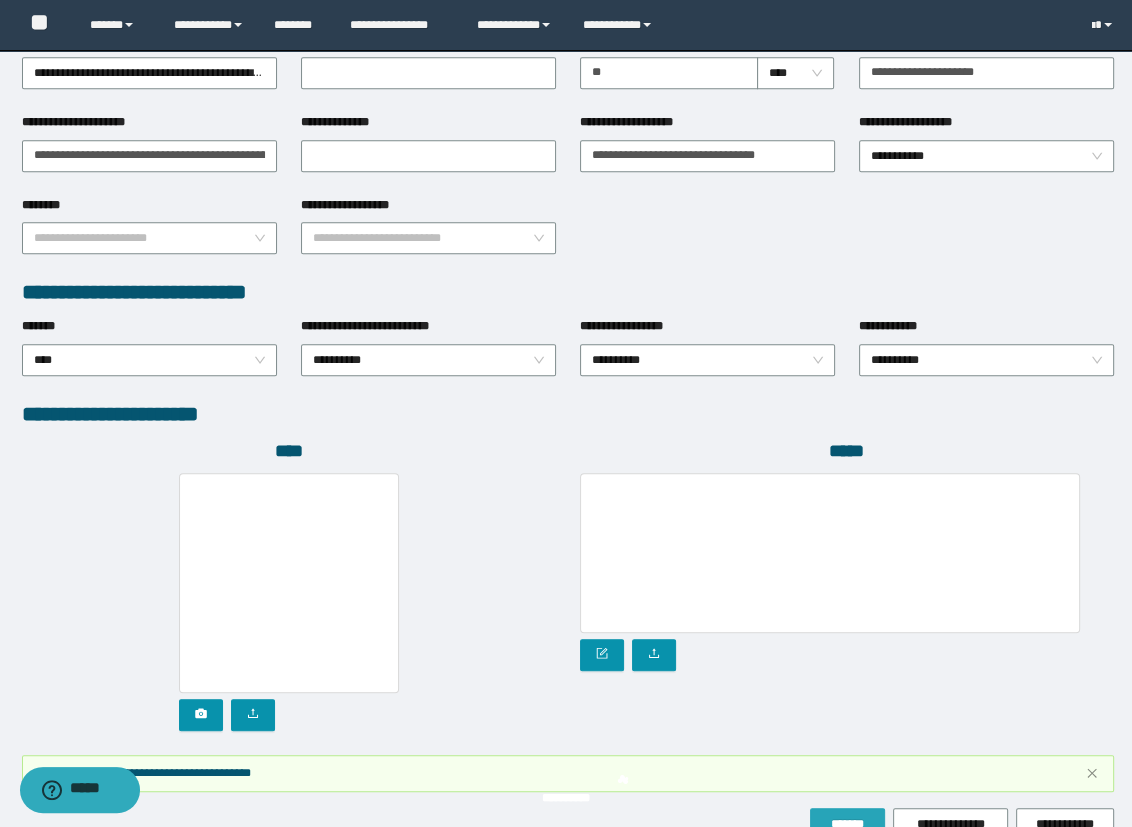 scroll, scrollTop: 926, scrollLeft: 0, axis: vertical 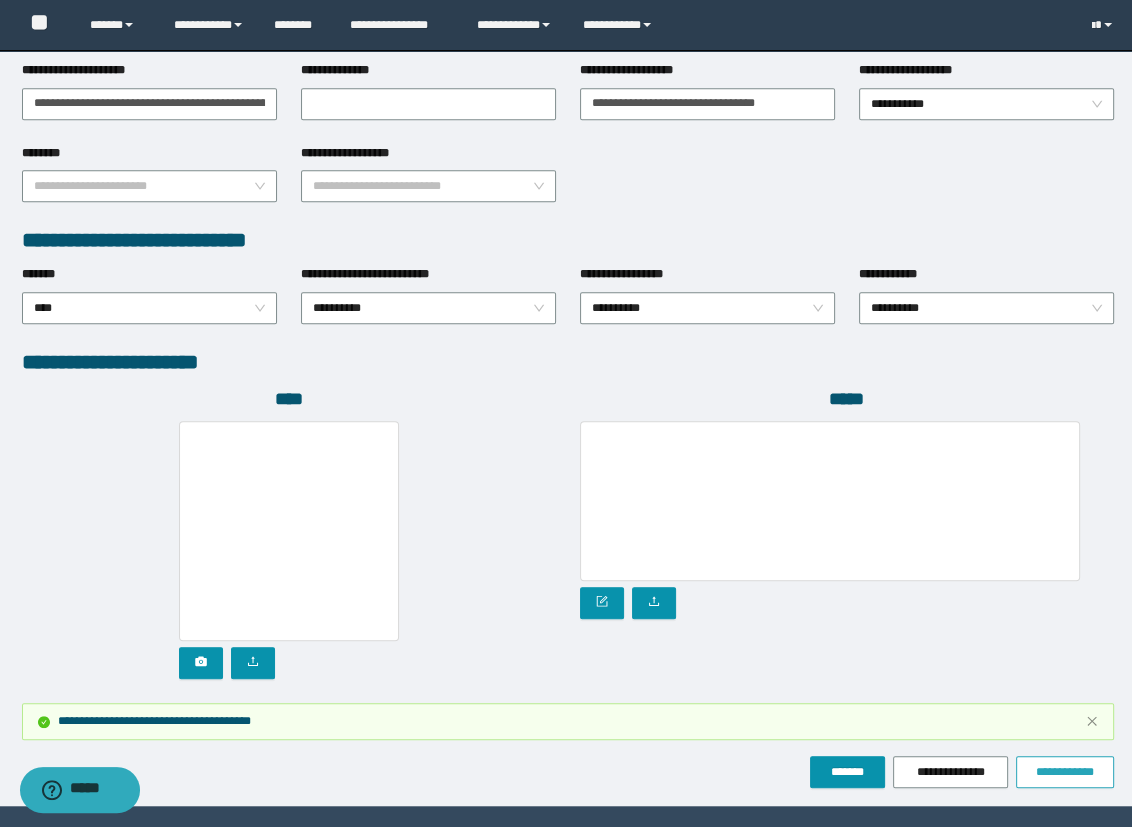click on "**********" at bounding box center [1065, 772] 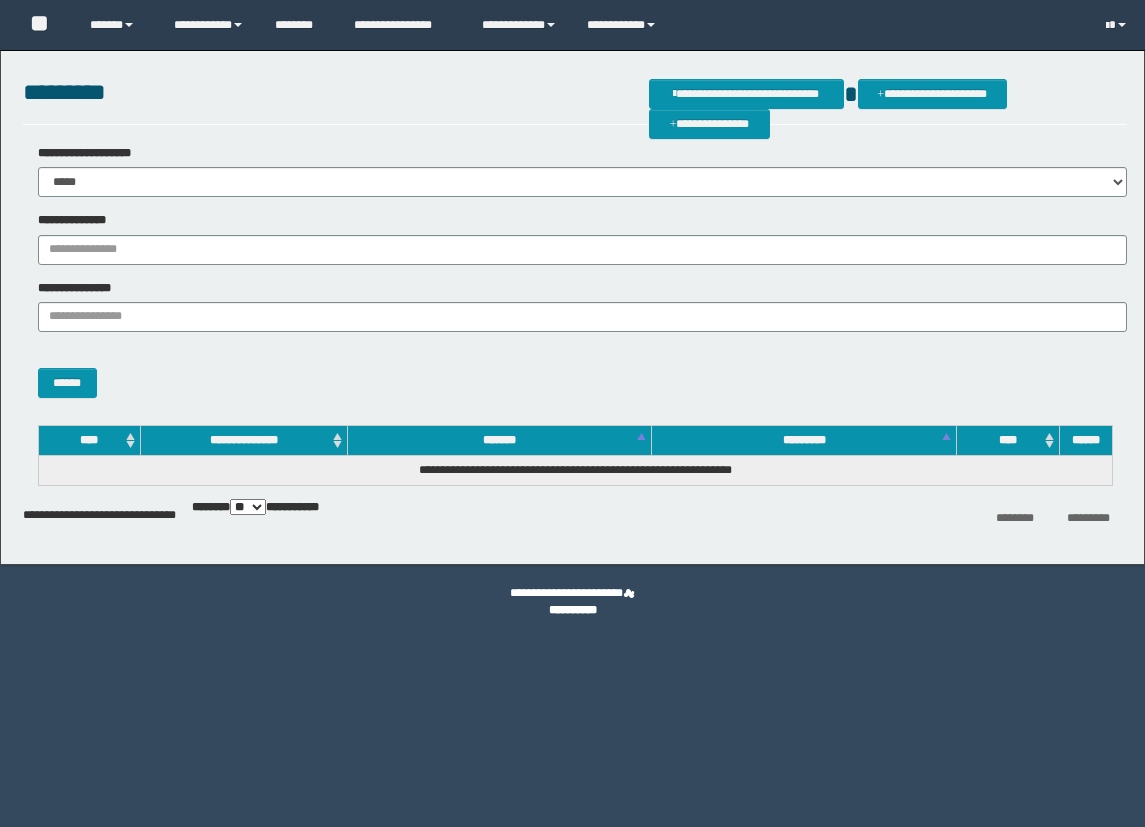 scroll, scrollTop: 0, scrollLeft: 0, axis: both 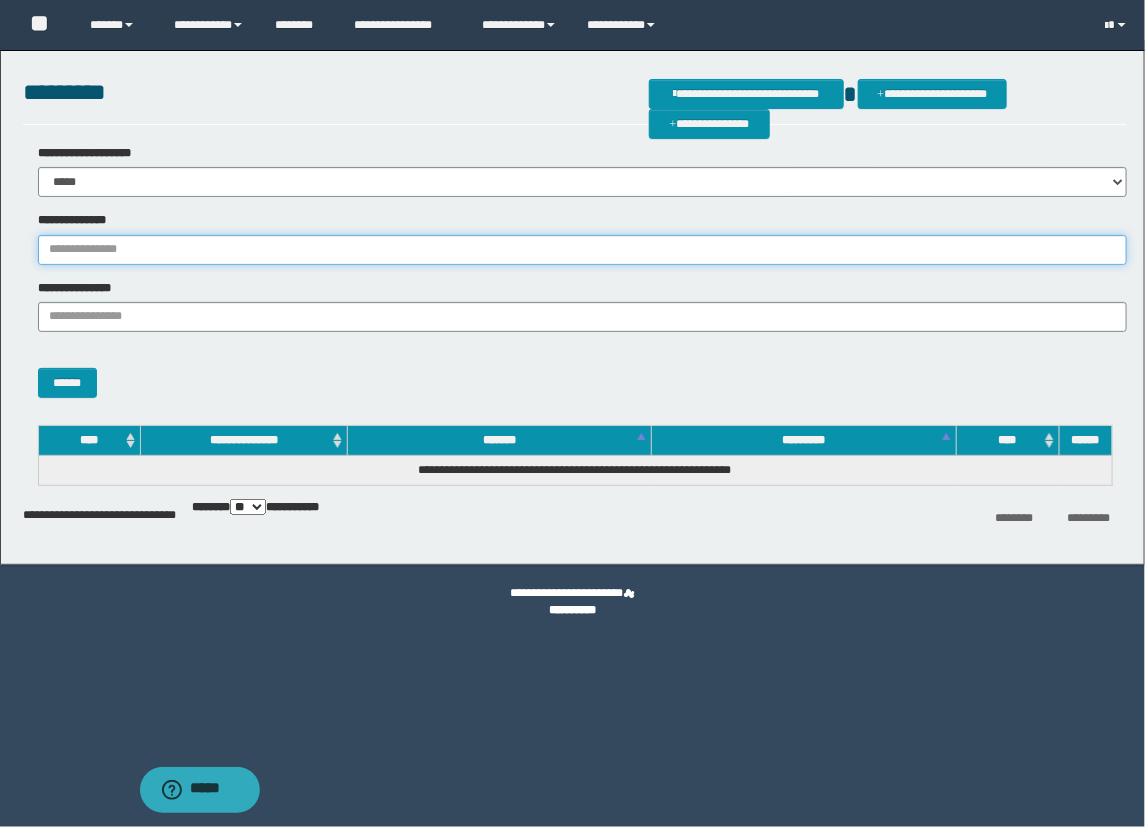 click on "**********" at bounding box center [582, 250] 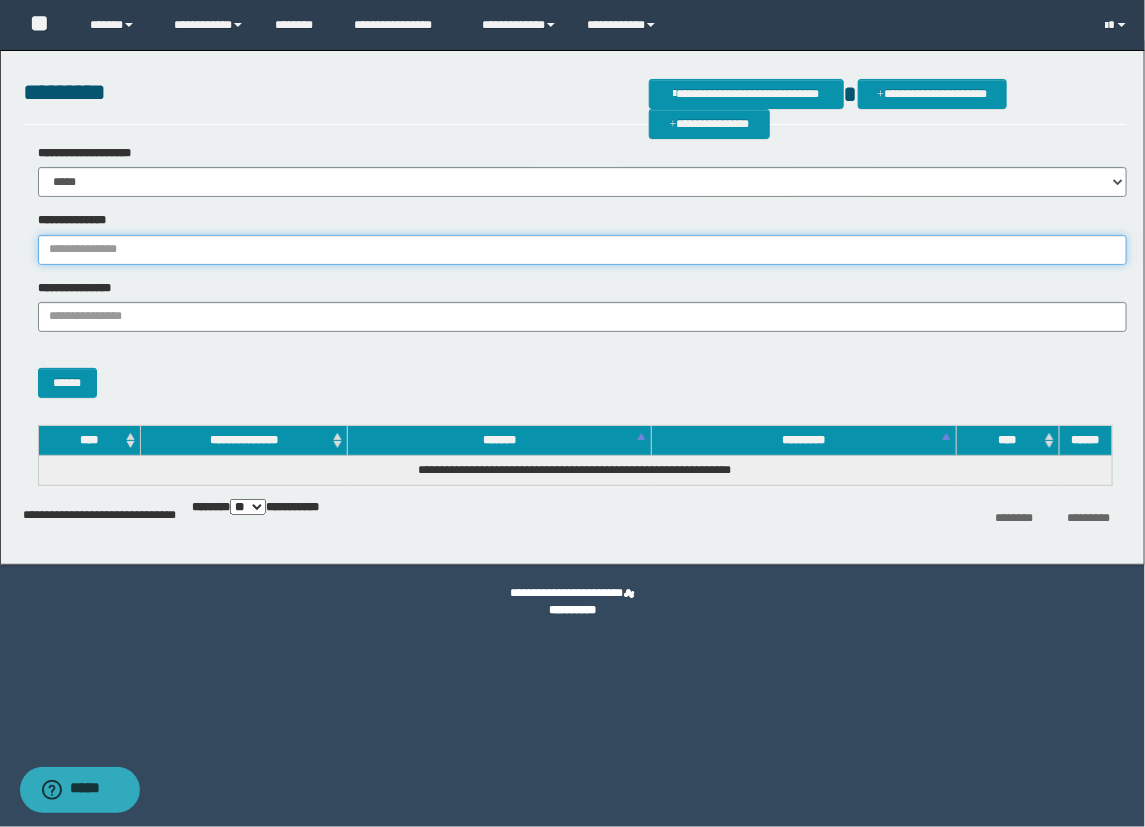 paste on "********" 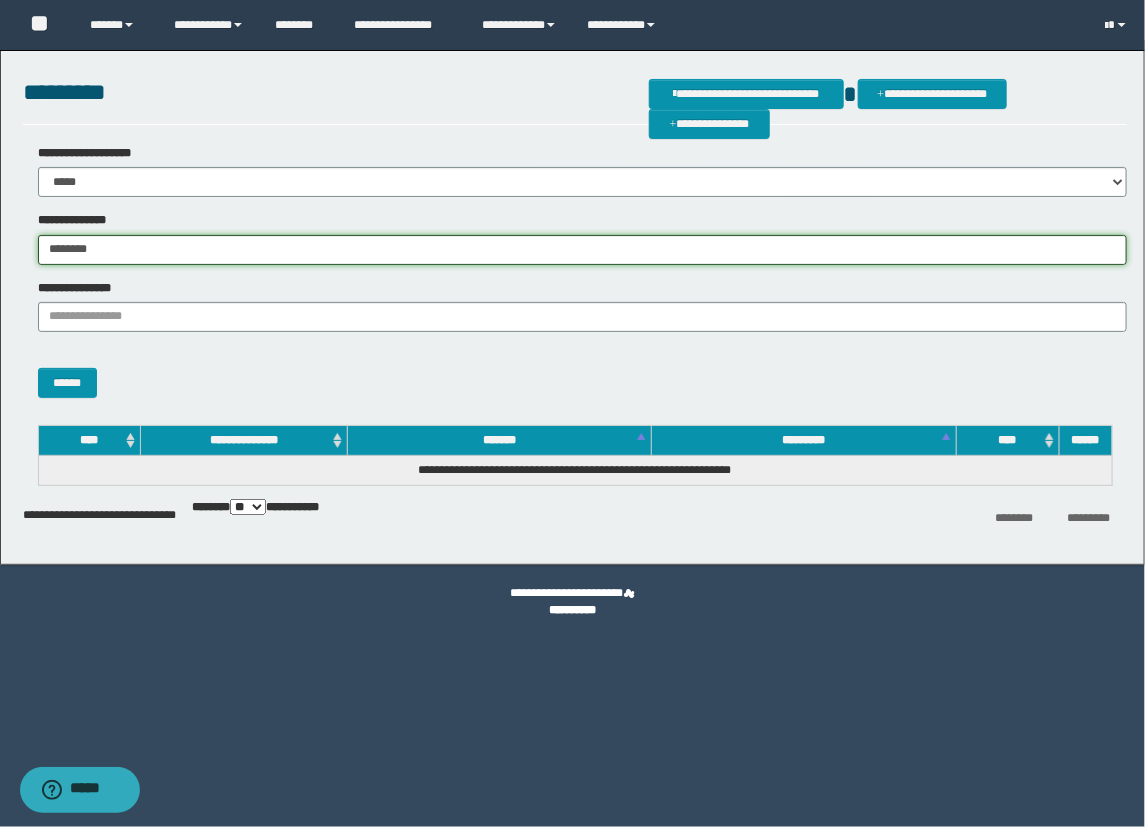 type on "********" 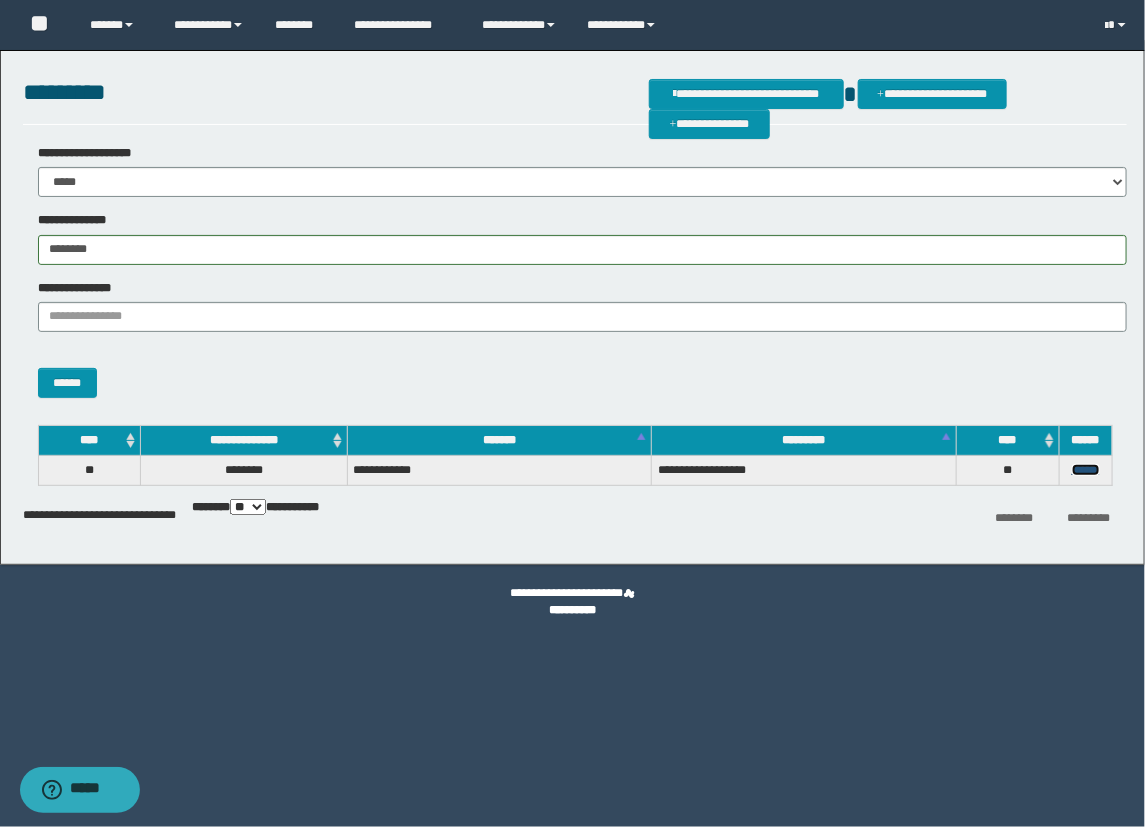 click on "******" at bounding box center (1086, 470) 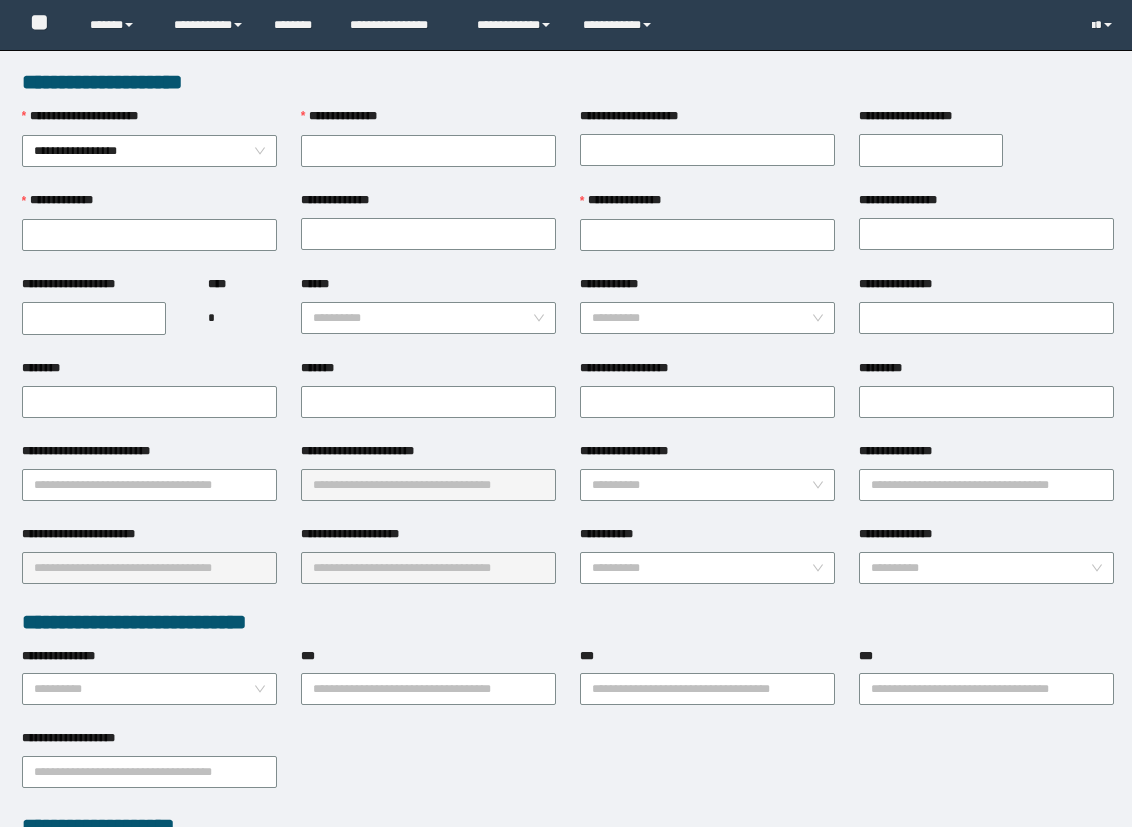 scroll, scrollTop: 0, scrollLeft: 0, axis: both 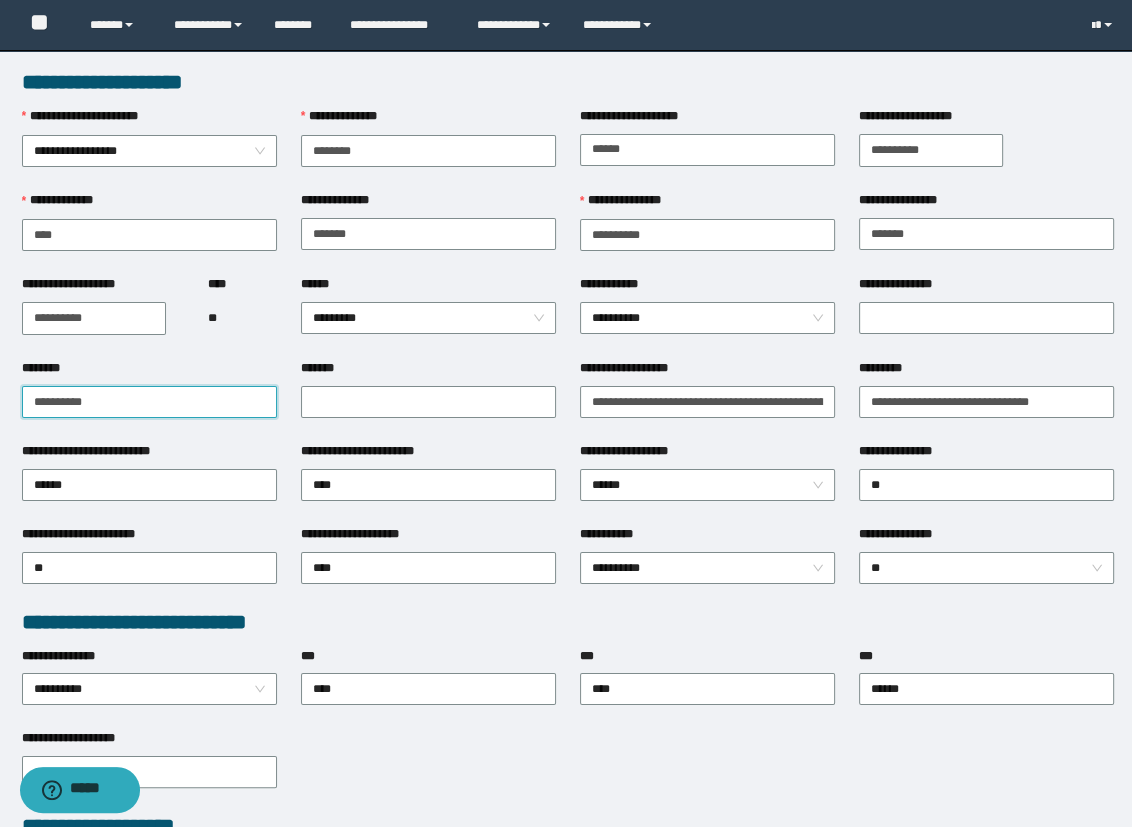 click on "********" at bounding box center (149, 402) 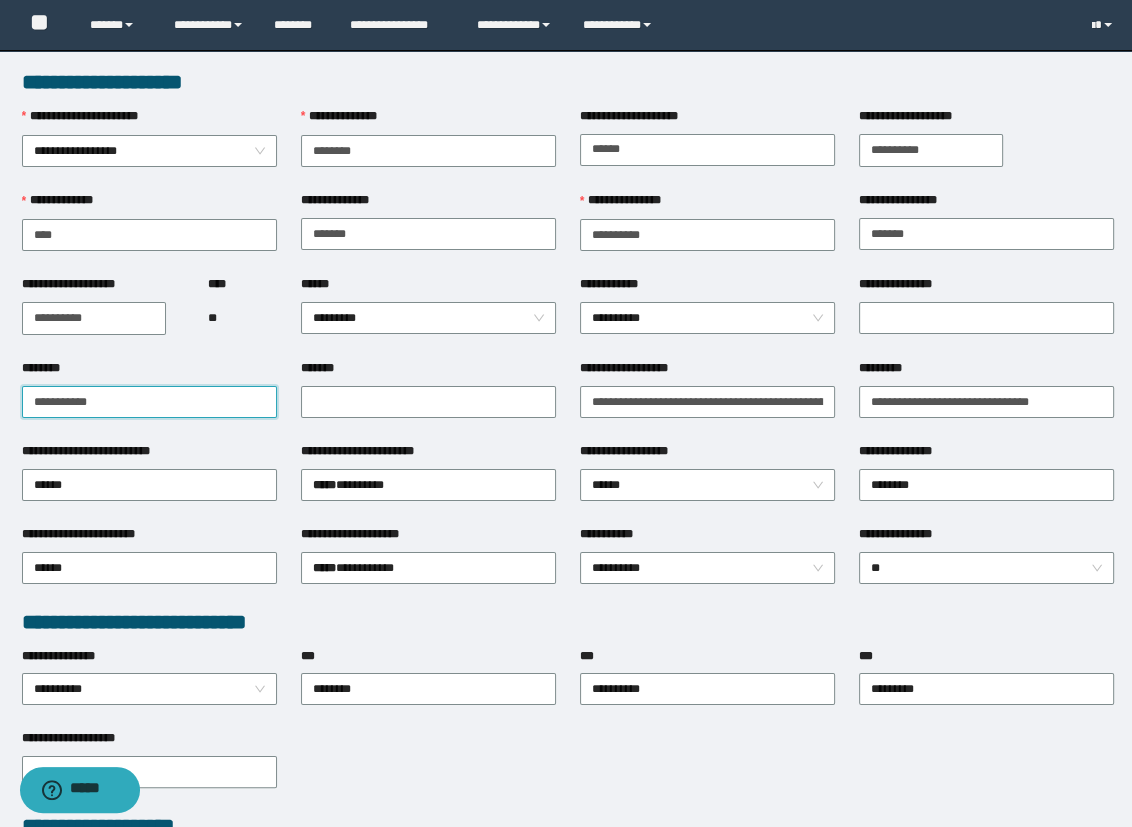 paste on "********" 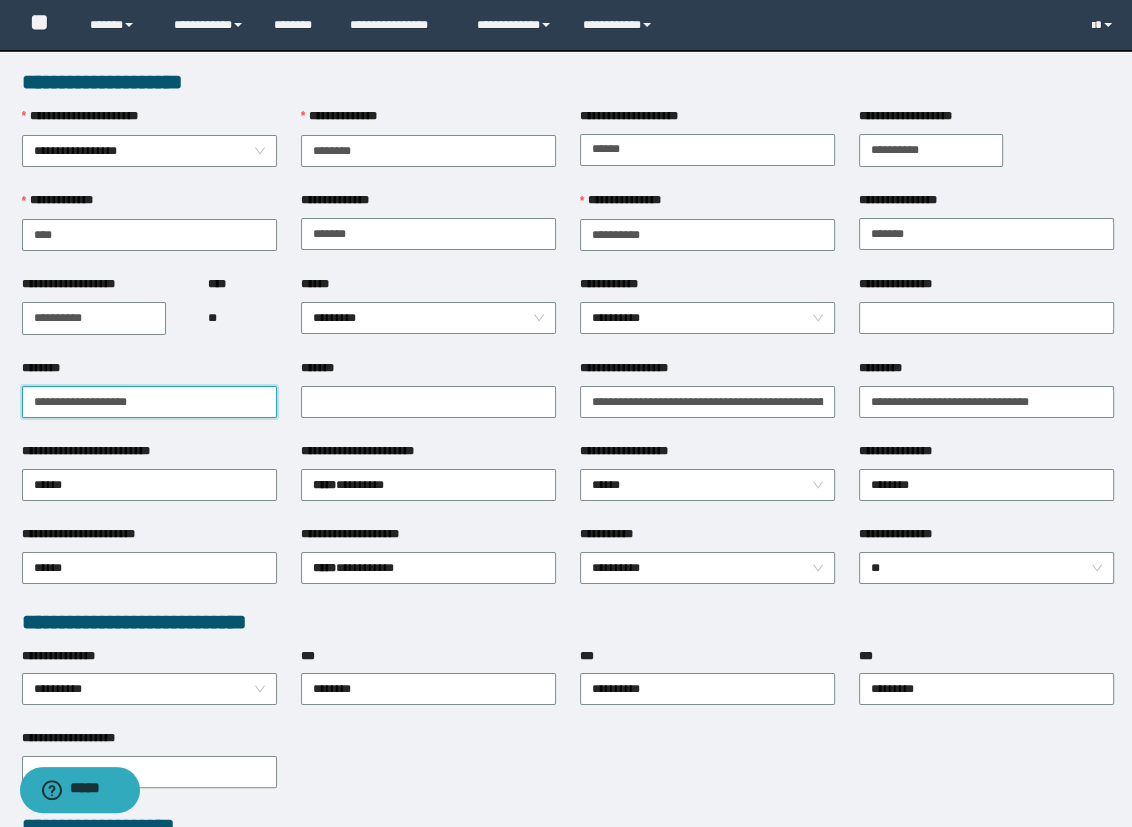 click on "**********" at bounding box center [149, 402] 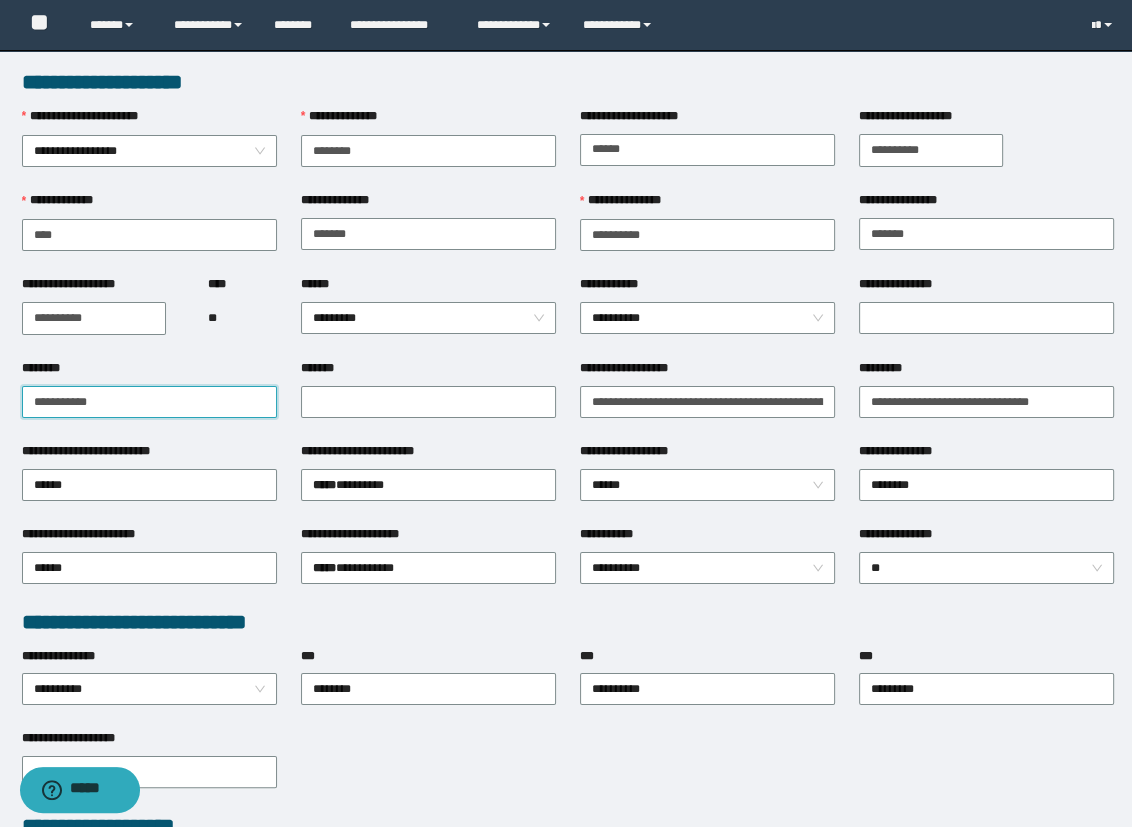 paste on "**********" 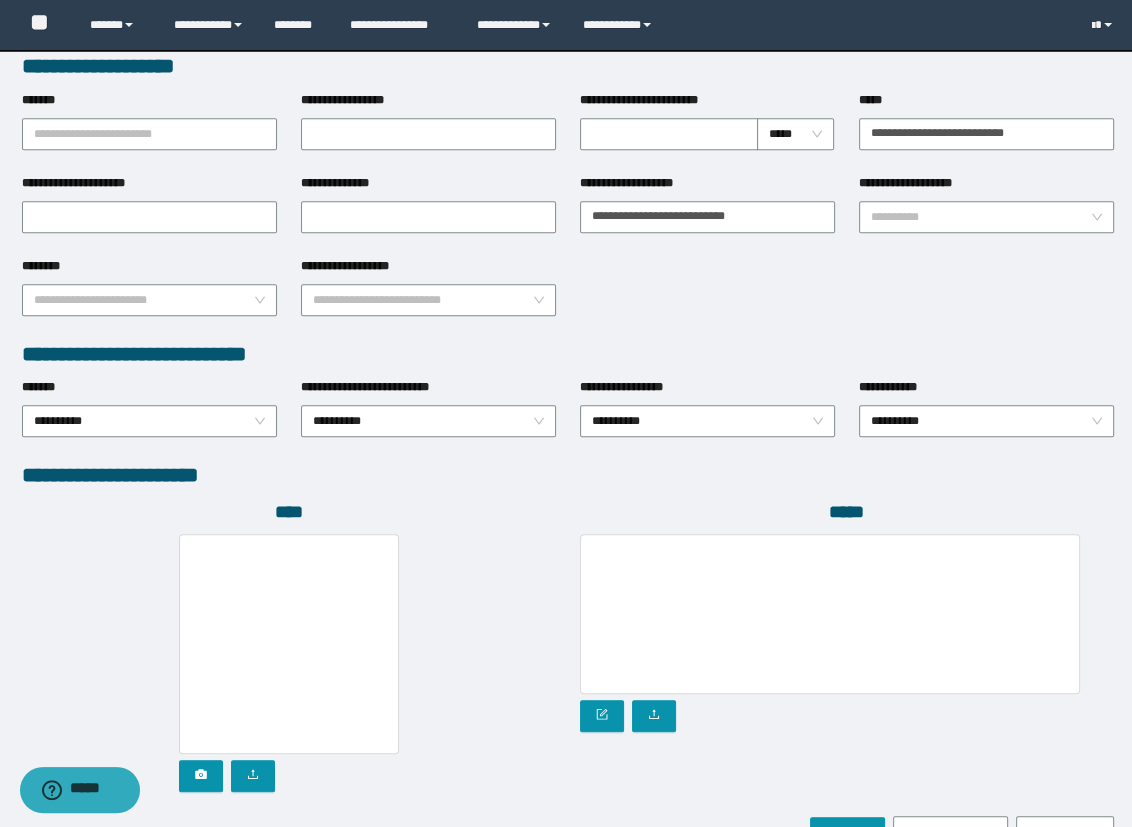 scroll, scrollTop: 874, scrollLeft: 0, axis: vertical 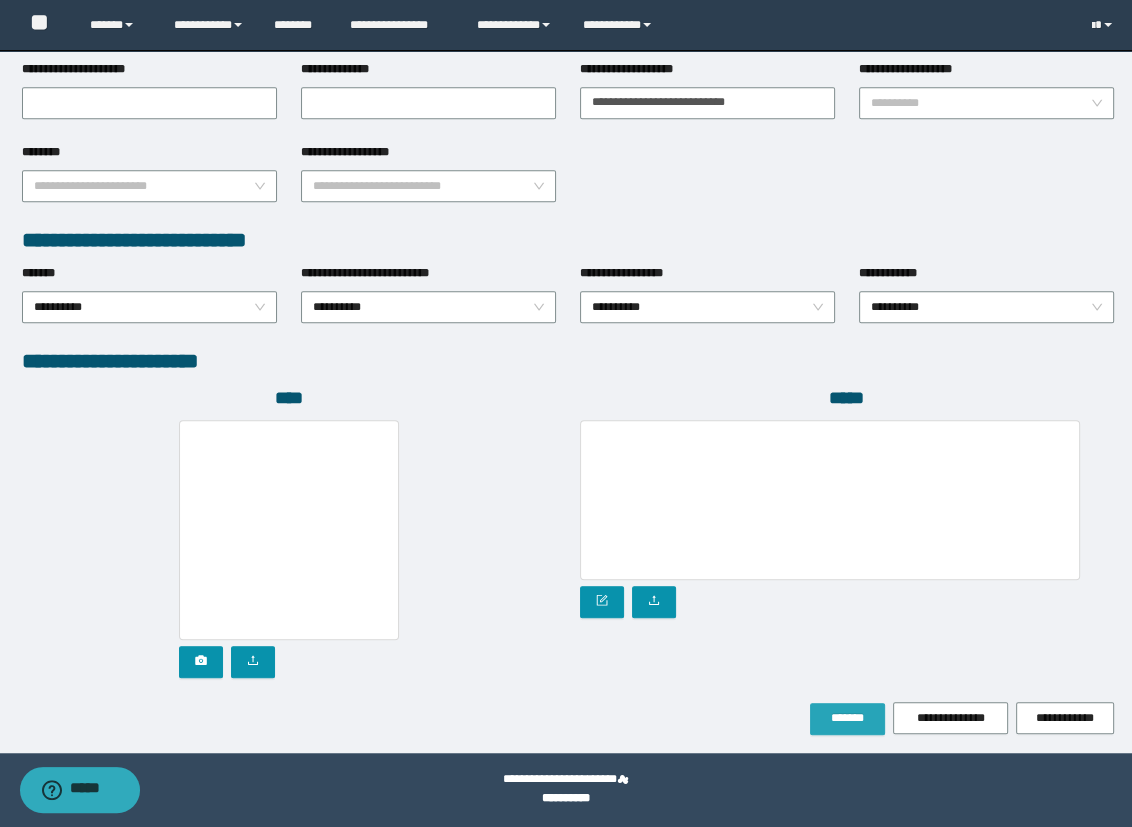 type on "**********" 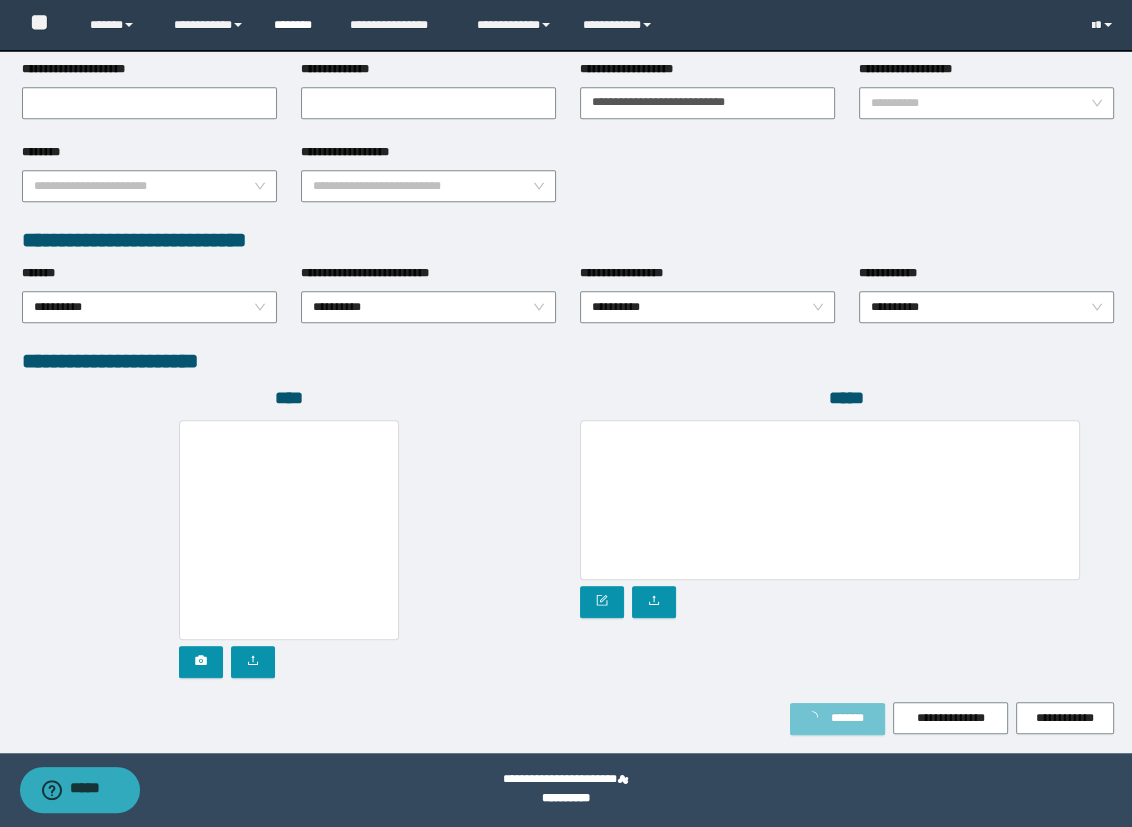 scroll, scrollTop: 926, scrollLeft: 0, axis: vertical 